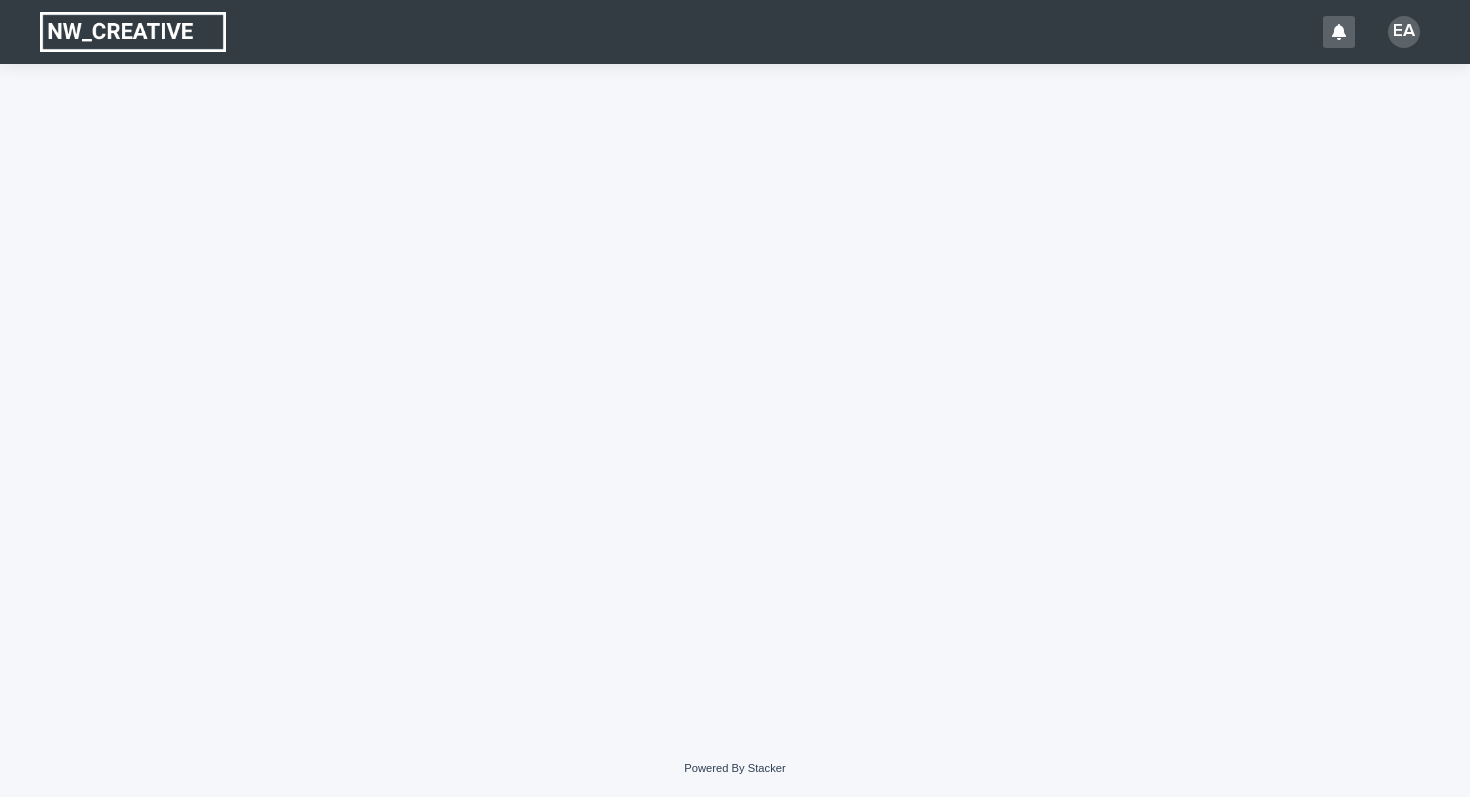 scroll, scrollTop: 0, scrollLeft: 0, axis: both 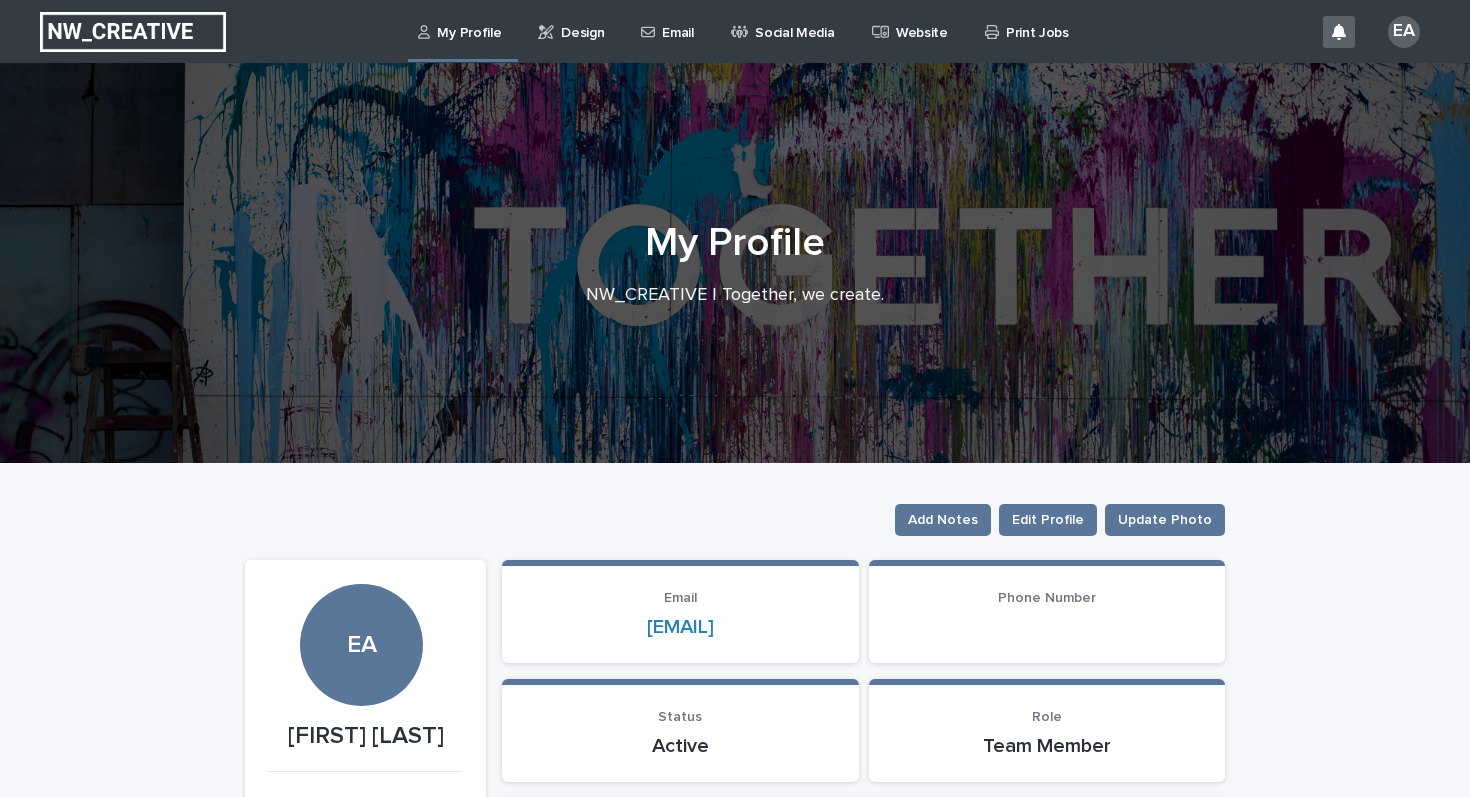 click on "Design" at bounding box center (582, 21) 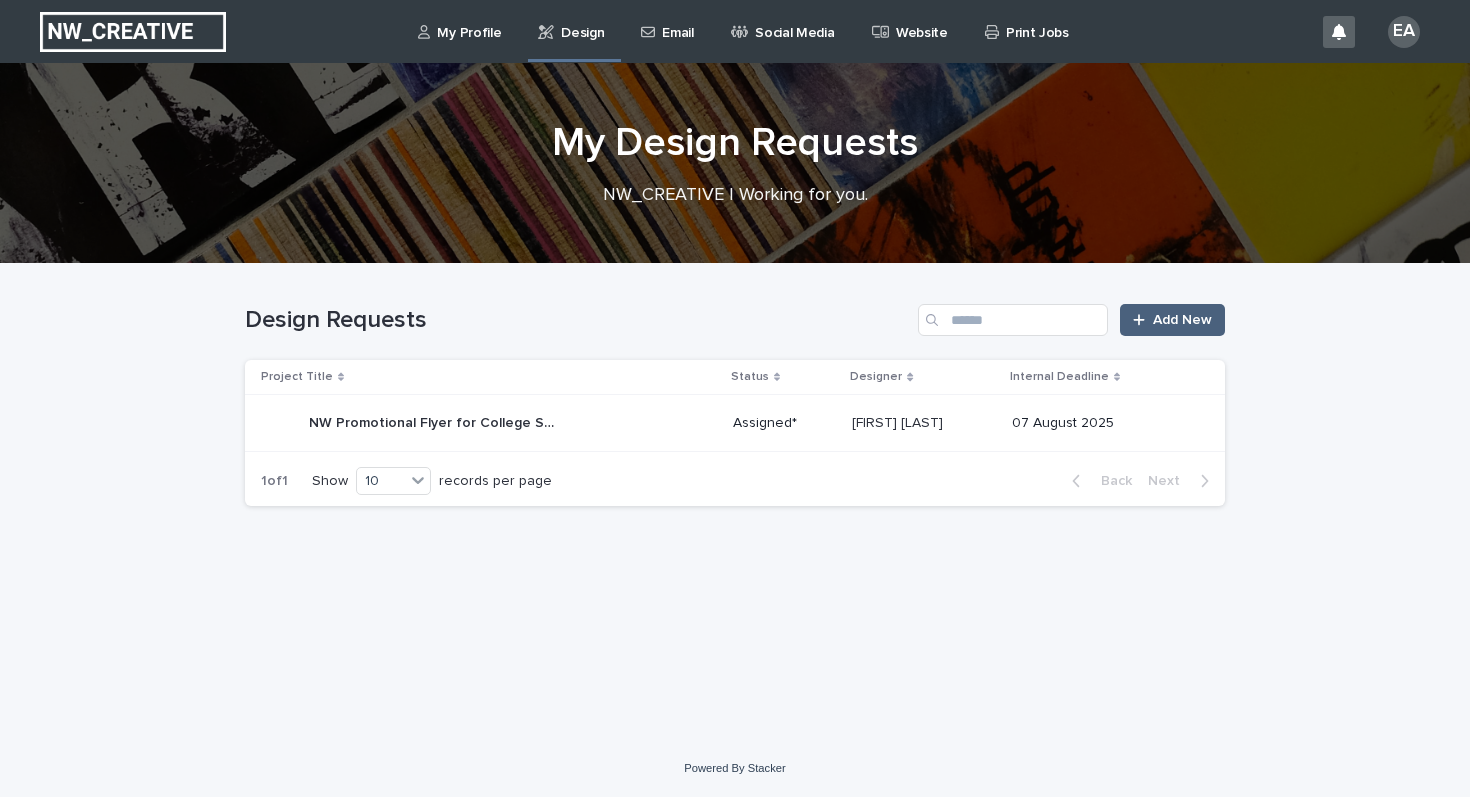 click on "Add New" at bounding box center [1182, 320] 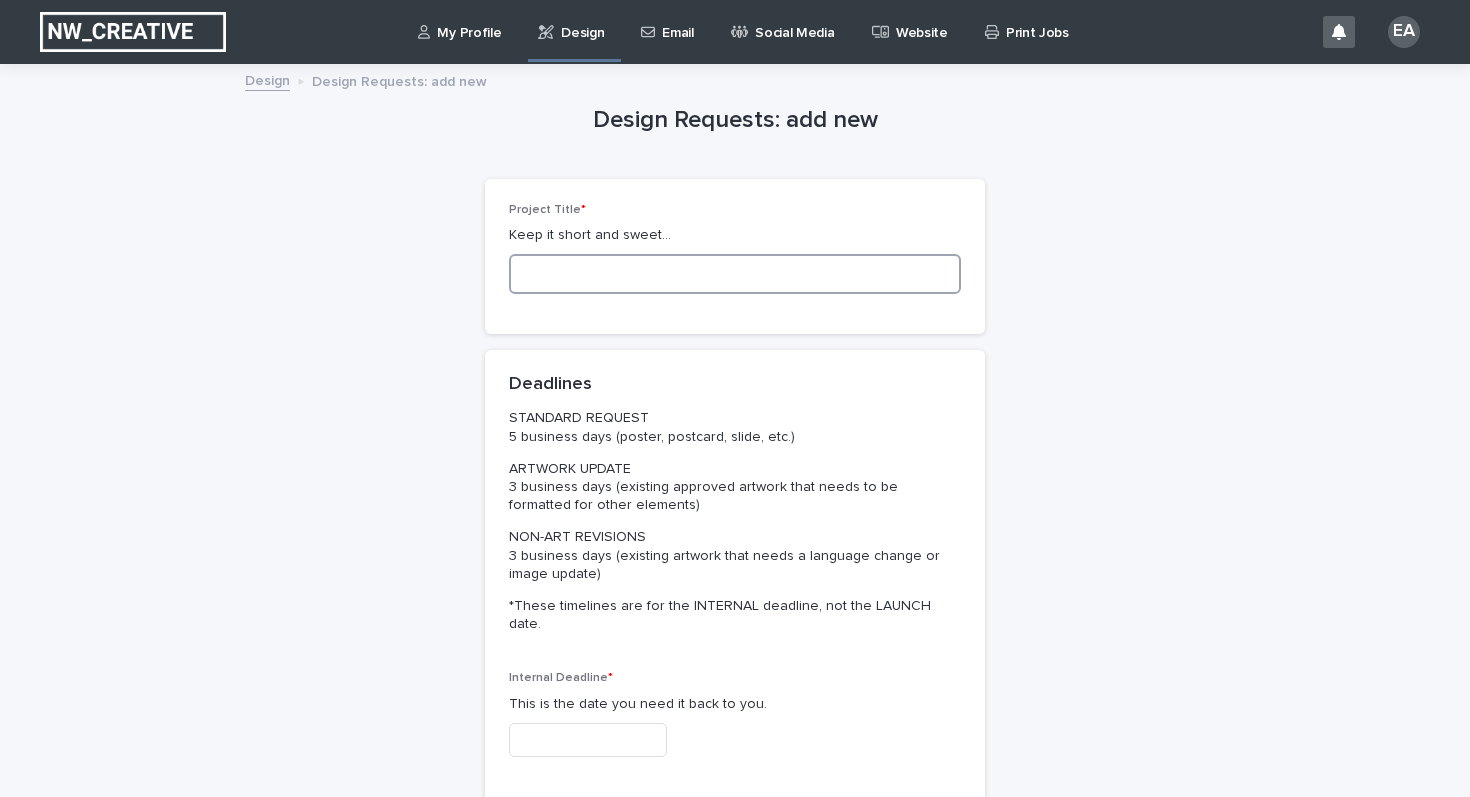 click at bounding box center [735, 274] 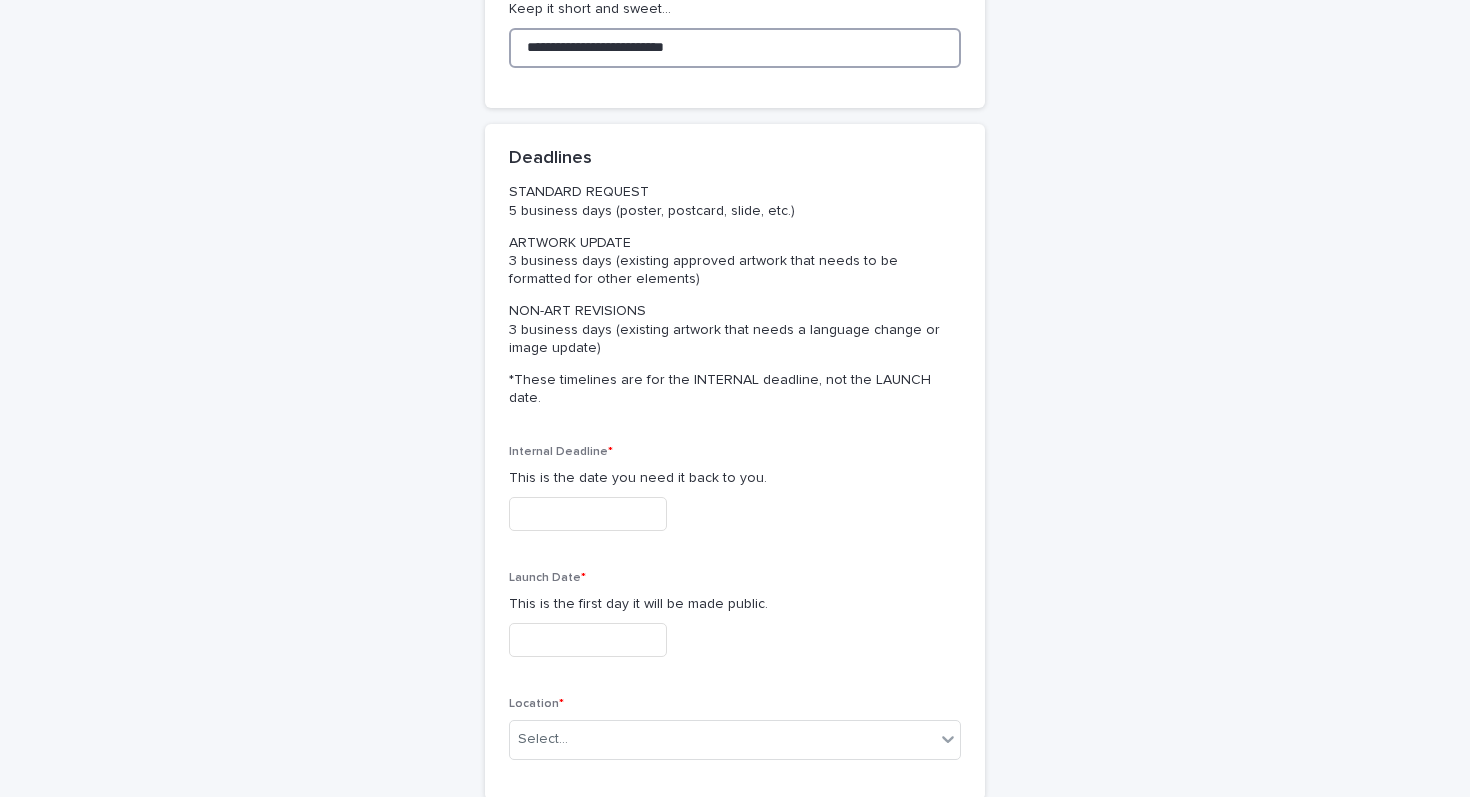 scroll, scrollTop: 229, scrollLeft: 0, axis: vertical 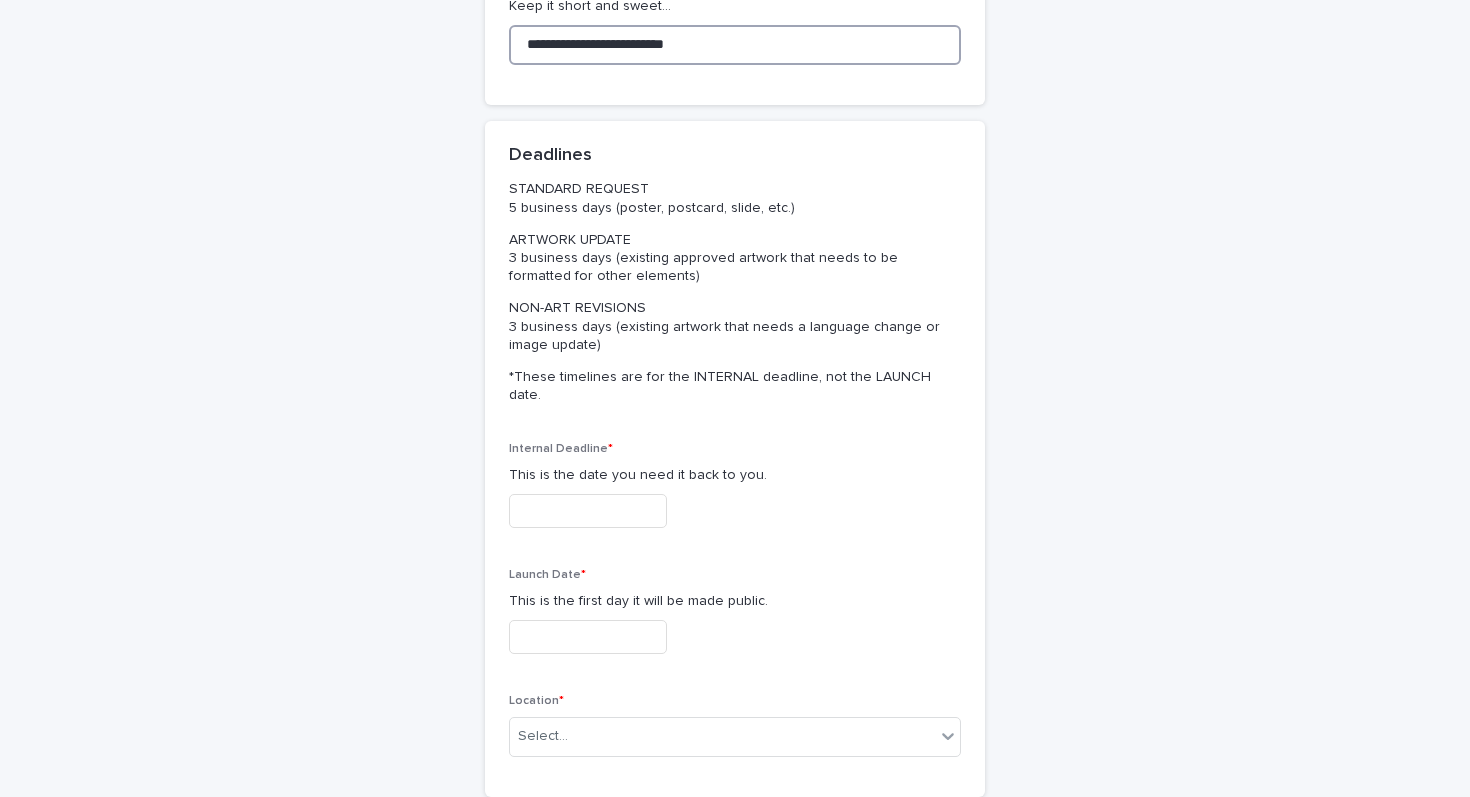type on "**********" 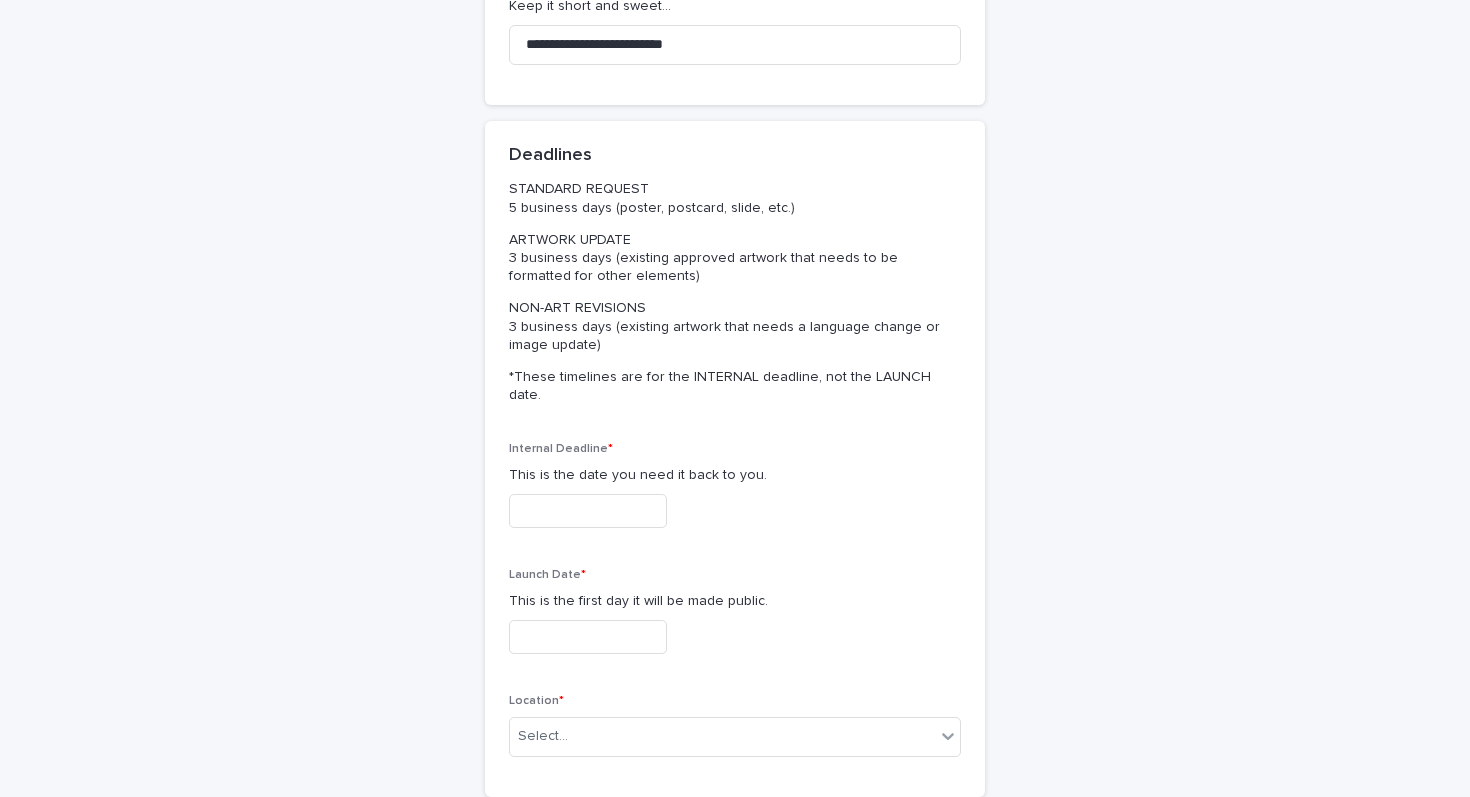 click at bounding box center (588, 511) 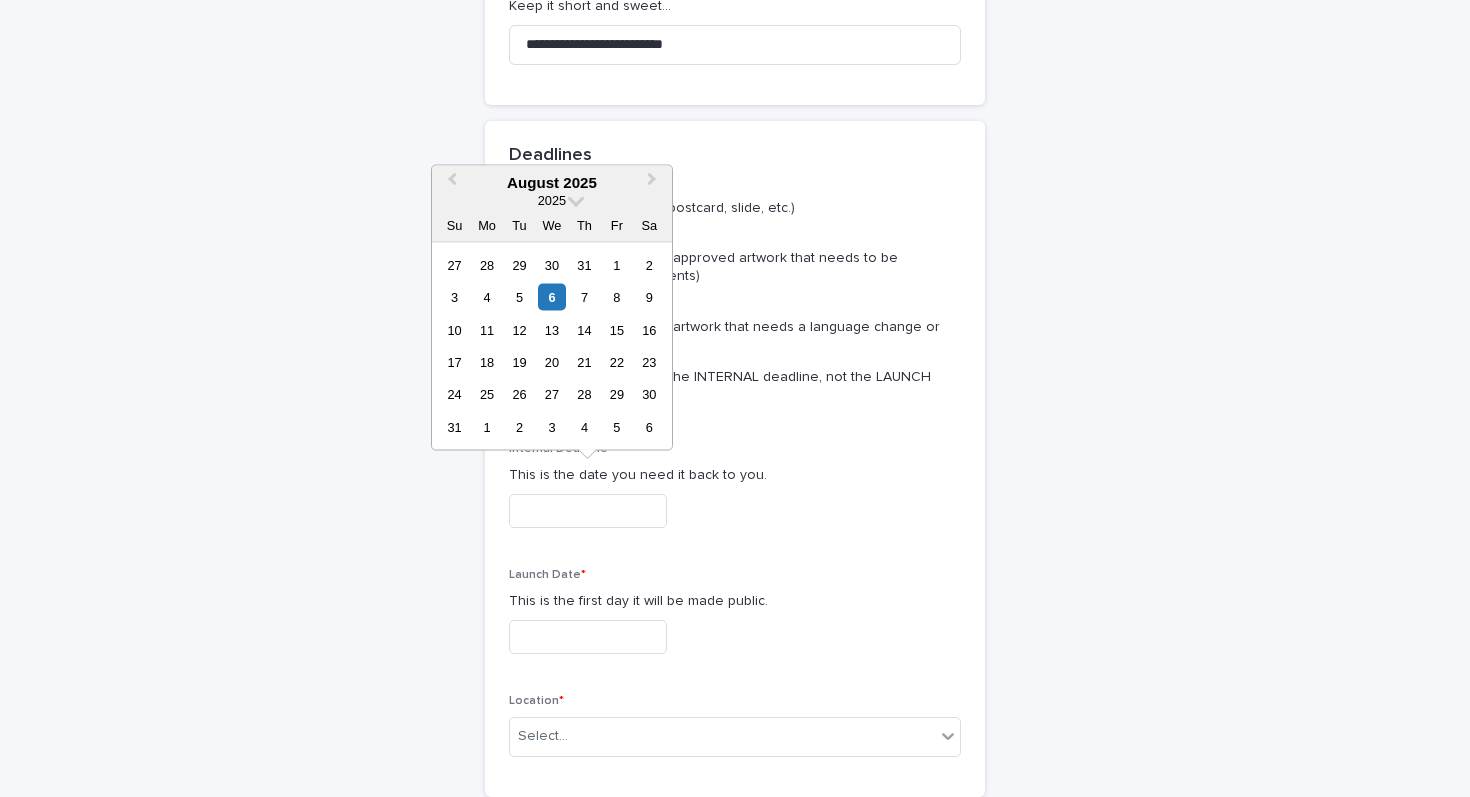 click on "STANDARD REQUEST
5 business days (poster, postcard, slide, etc.) ARTWORK UPDATE
3 business days (existing approved artwork that needs to be formatted for other elements) NON-ART REVISIONS
3 business days (existing artwork that needs a language change or image update) *These timelines are for the INTERNAL deadline, not the LAUNCH date." at bounding box center [731, 292] 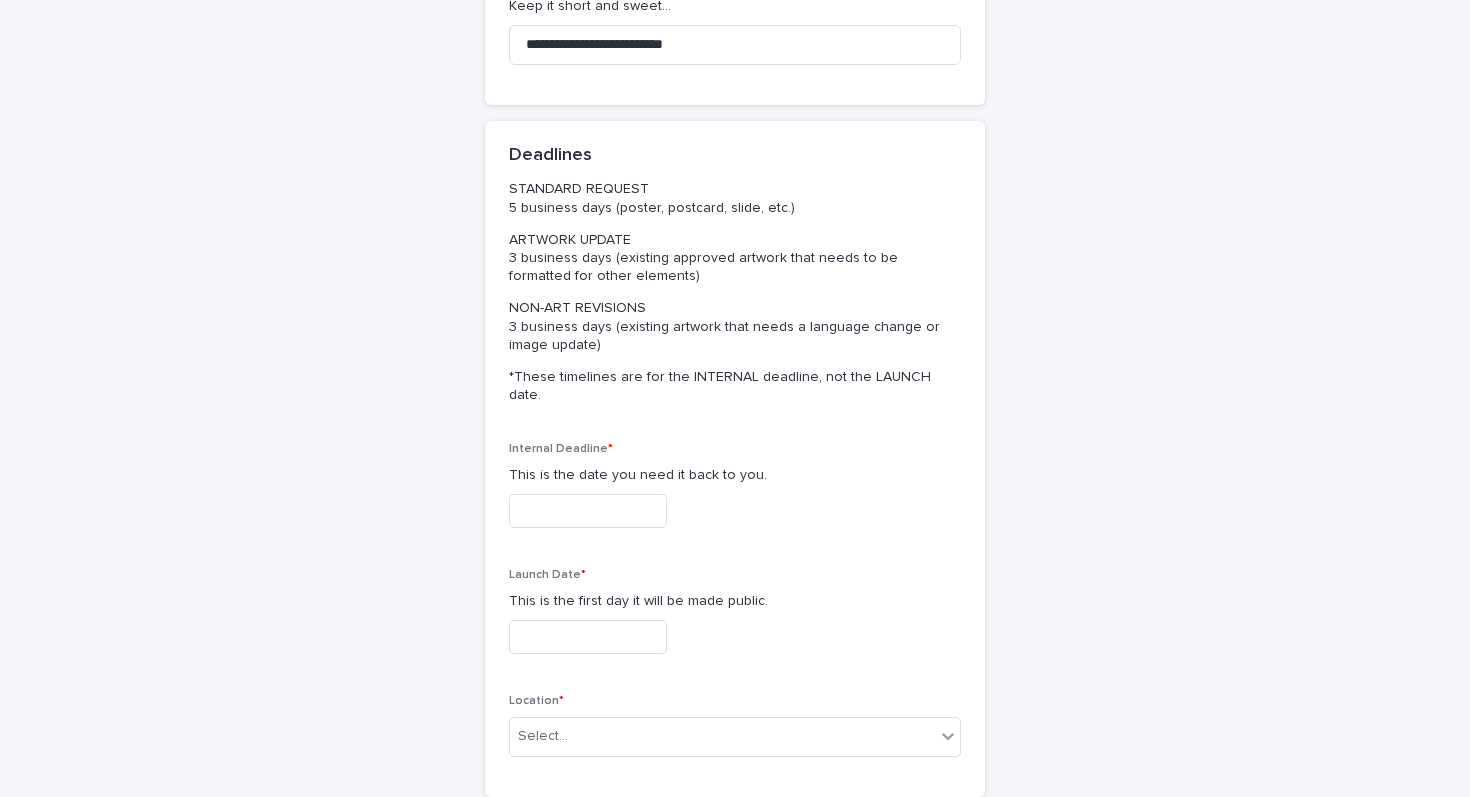 click at bounding box center (588, 511) 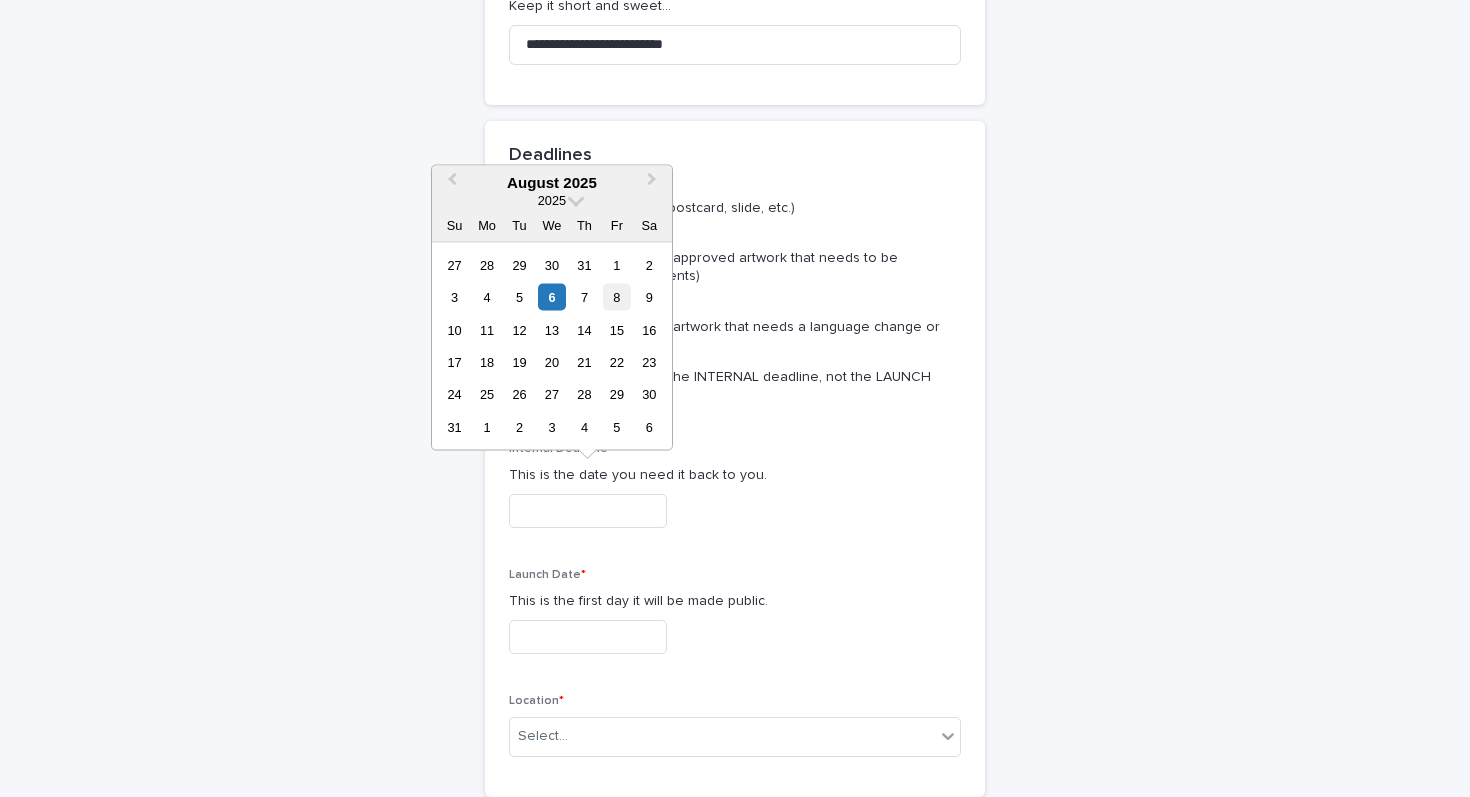click on "8" at bounding box center [616, 297] 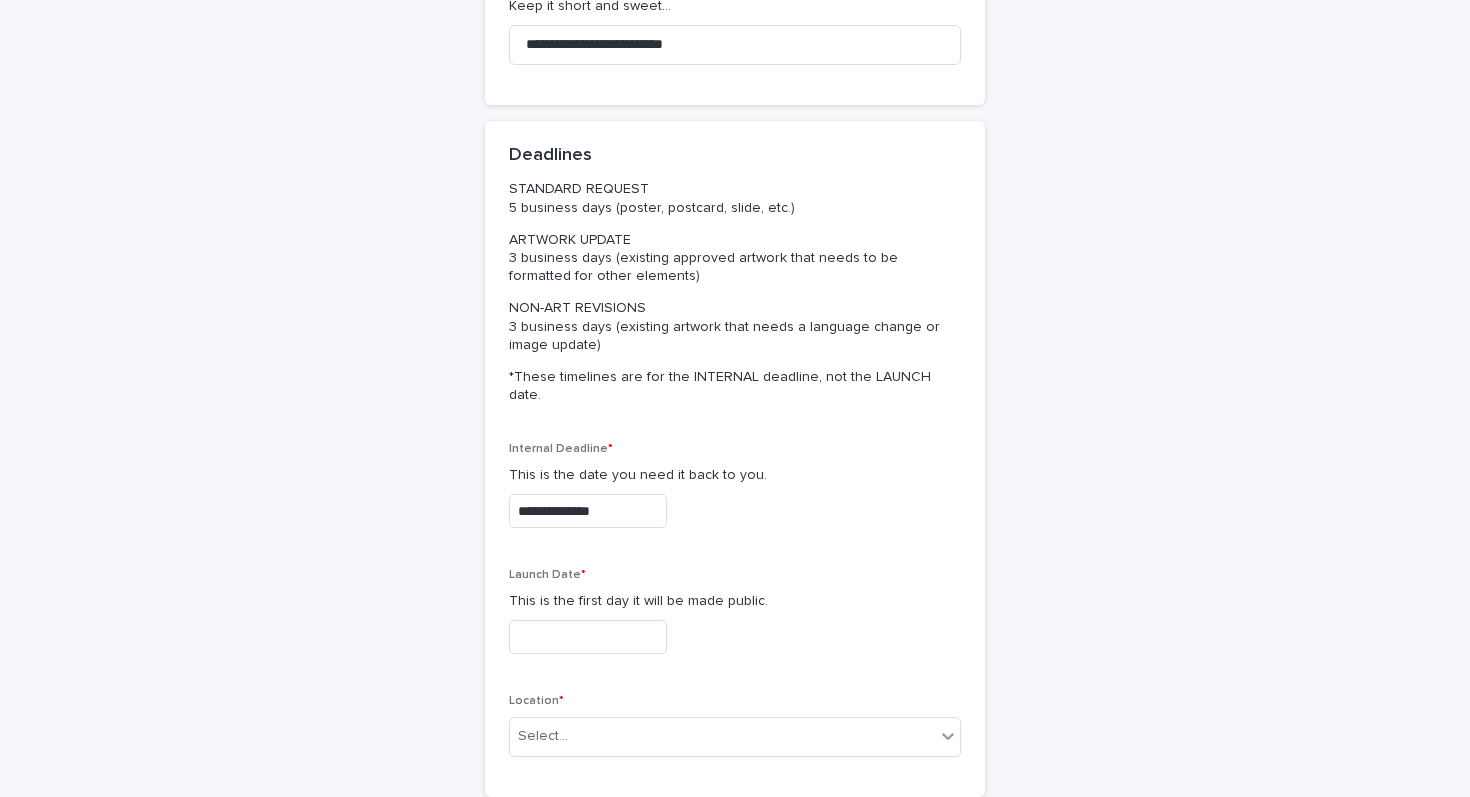 click on "**********" at bounding box center (588, 511) 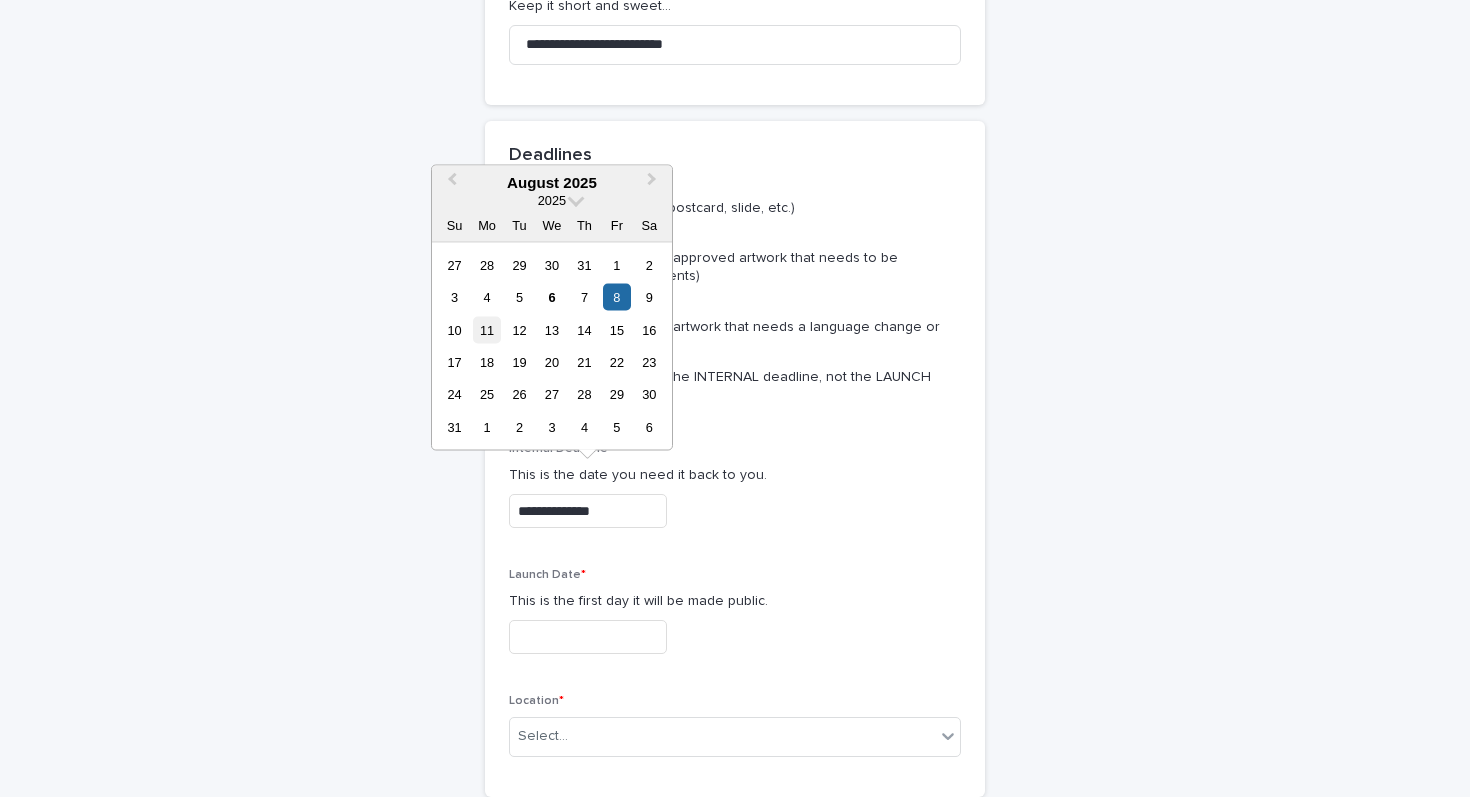 click on "11" at bounding box center (486, 329) 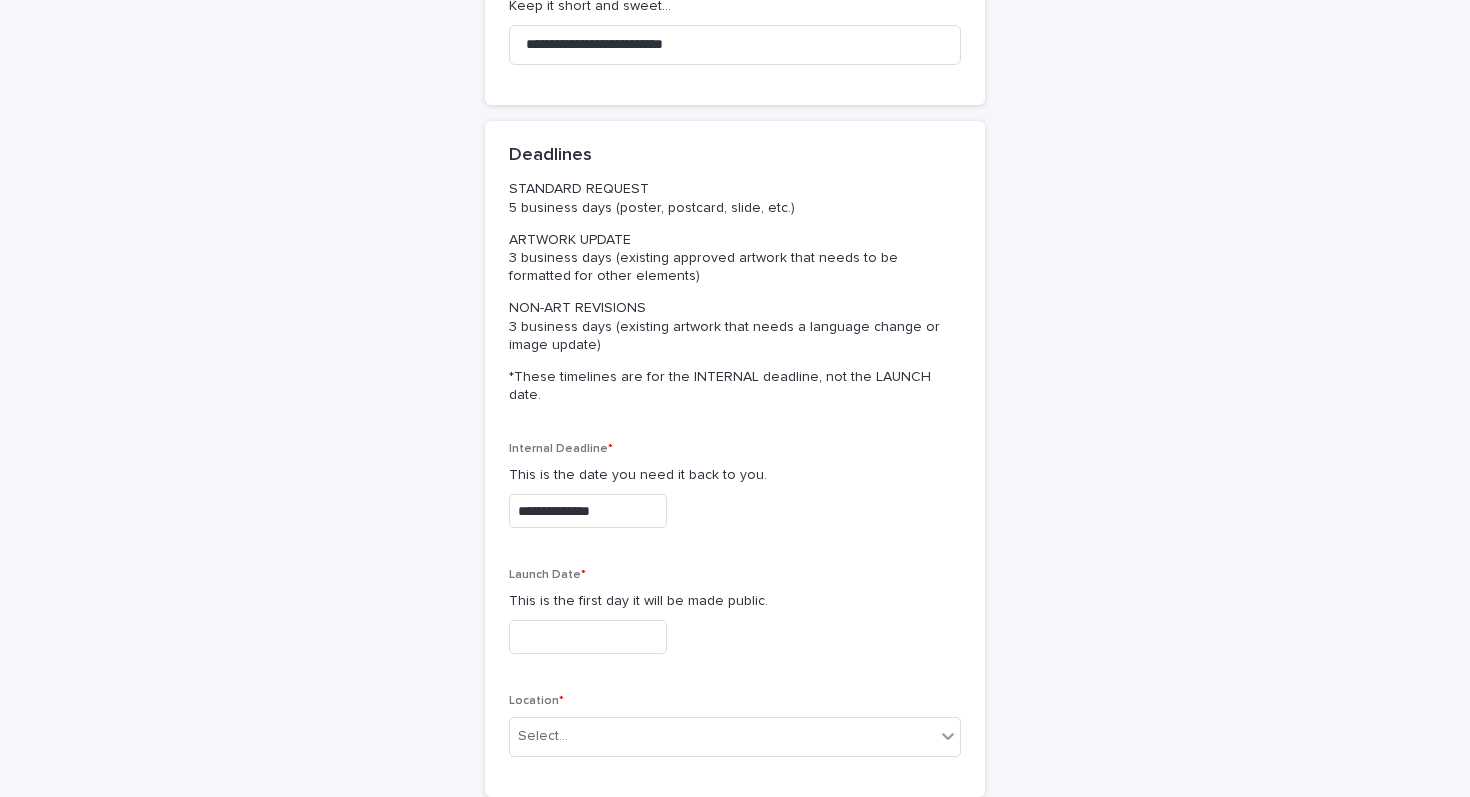 type on "**********" 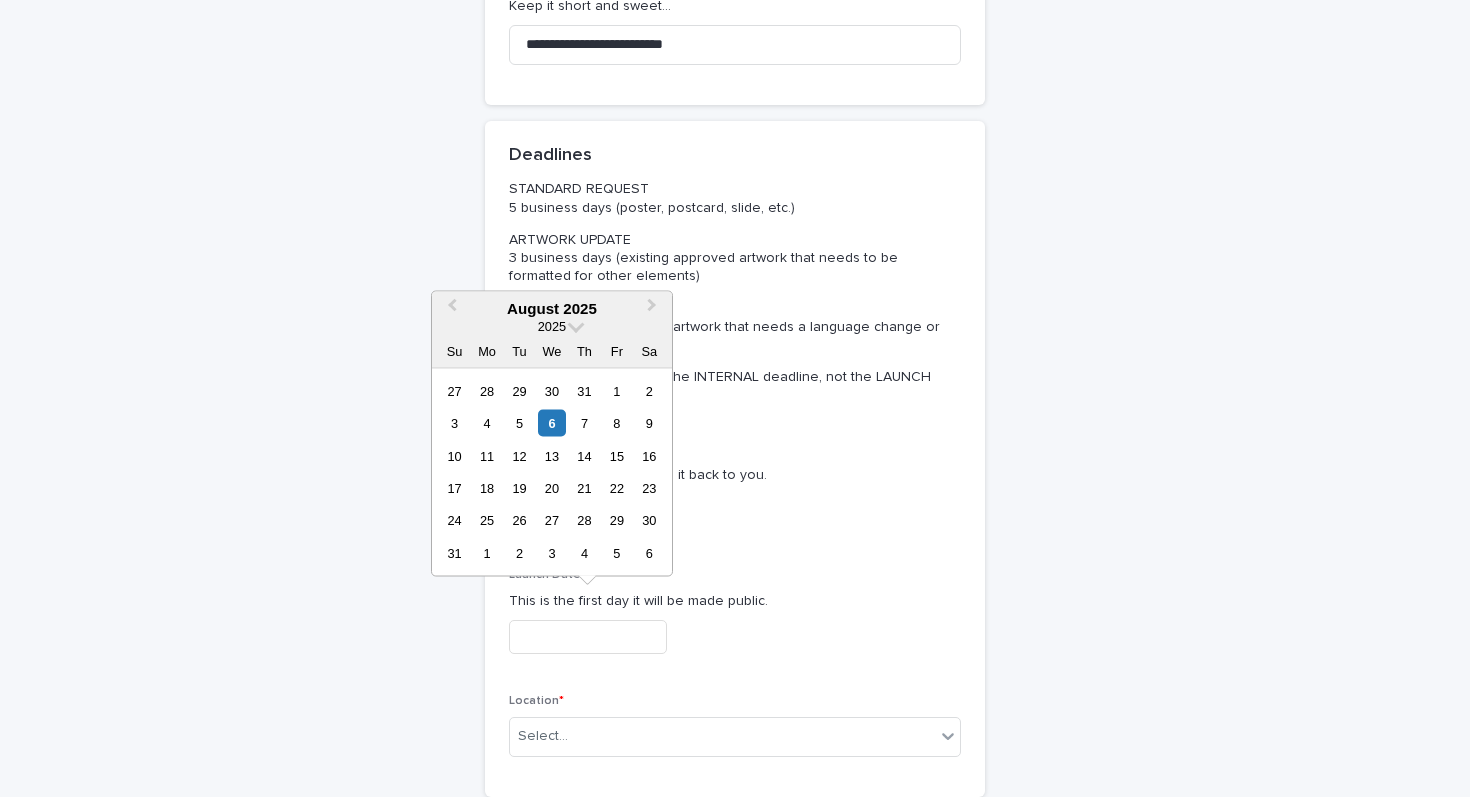 click at bounding box center (588, 637) 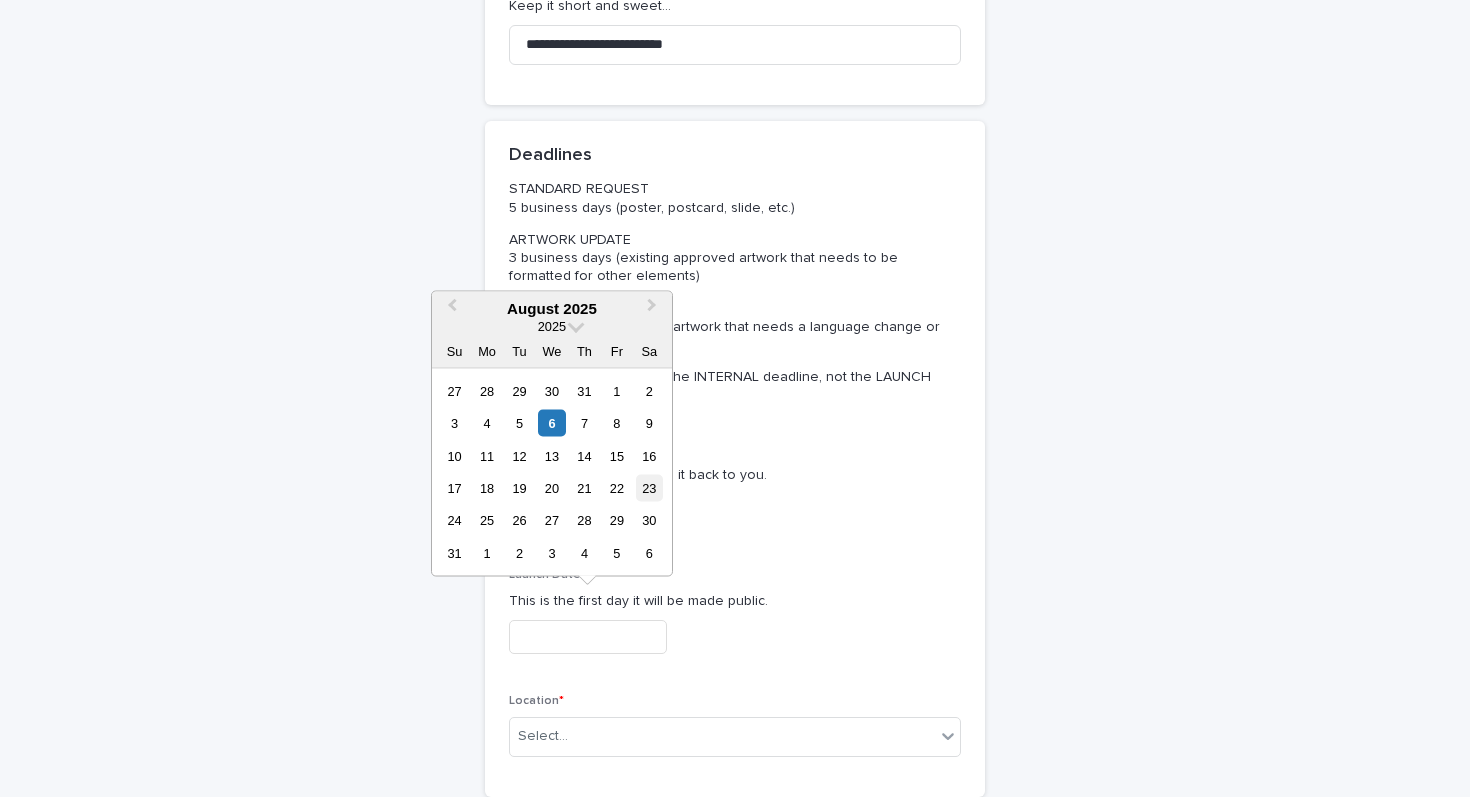 click on "23" at bounding box center (649, 488) 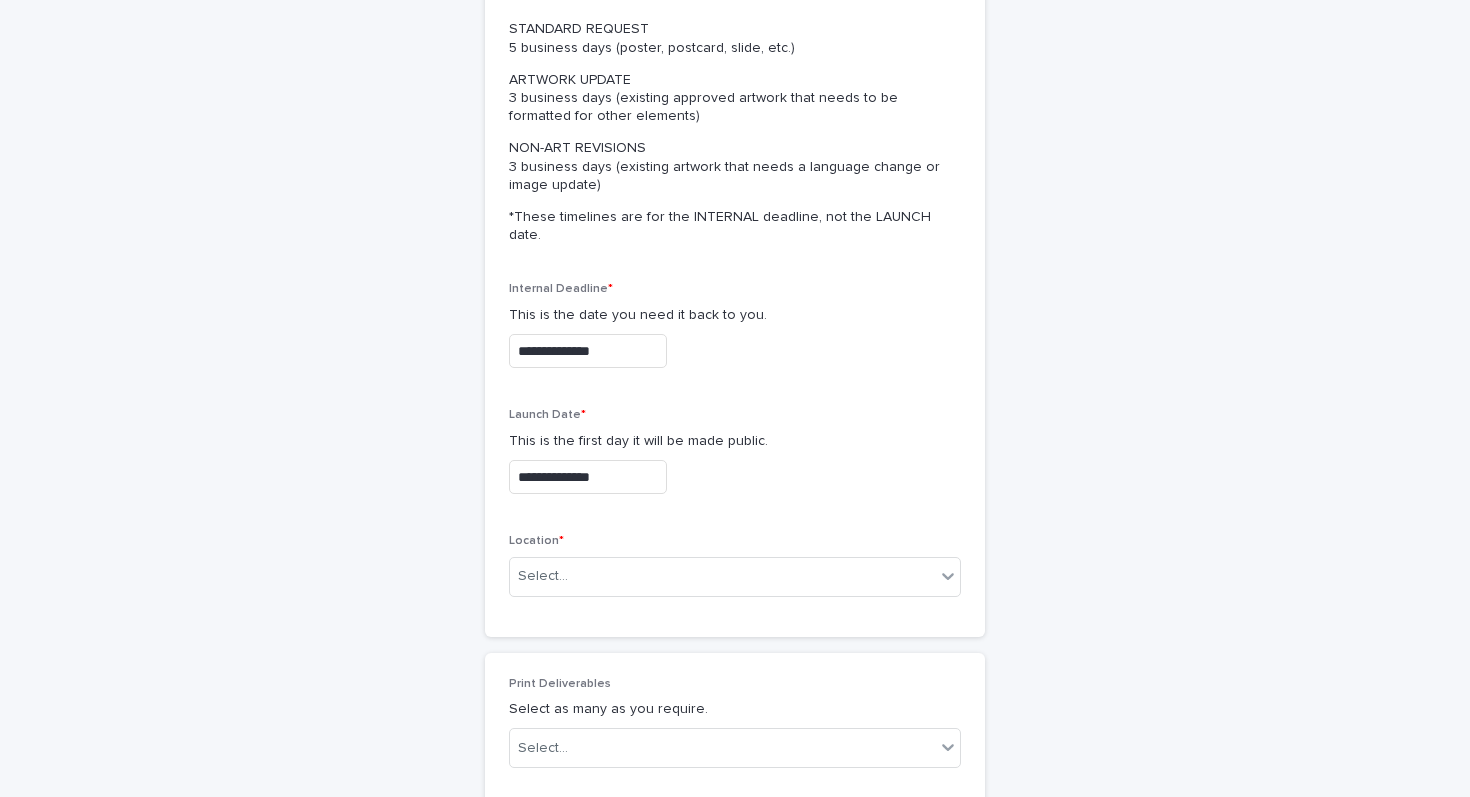scroll, scrollTop: 490, scrollLeft: 0, axis: vertical 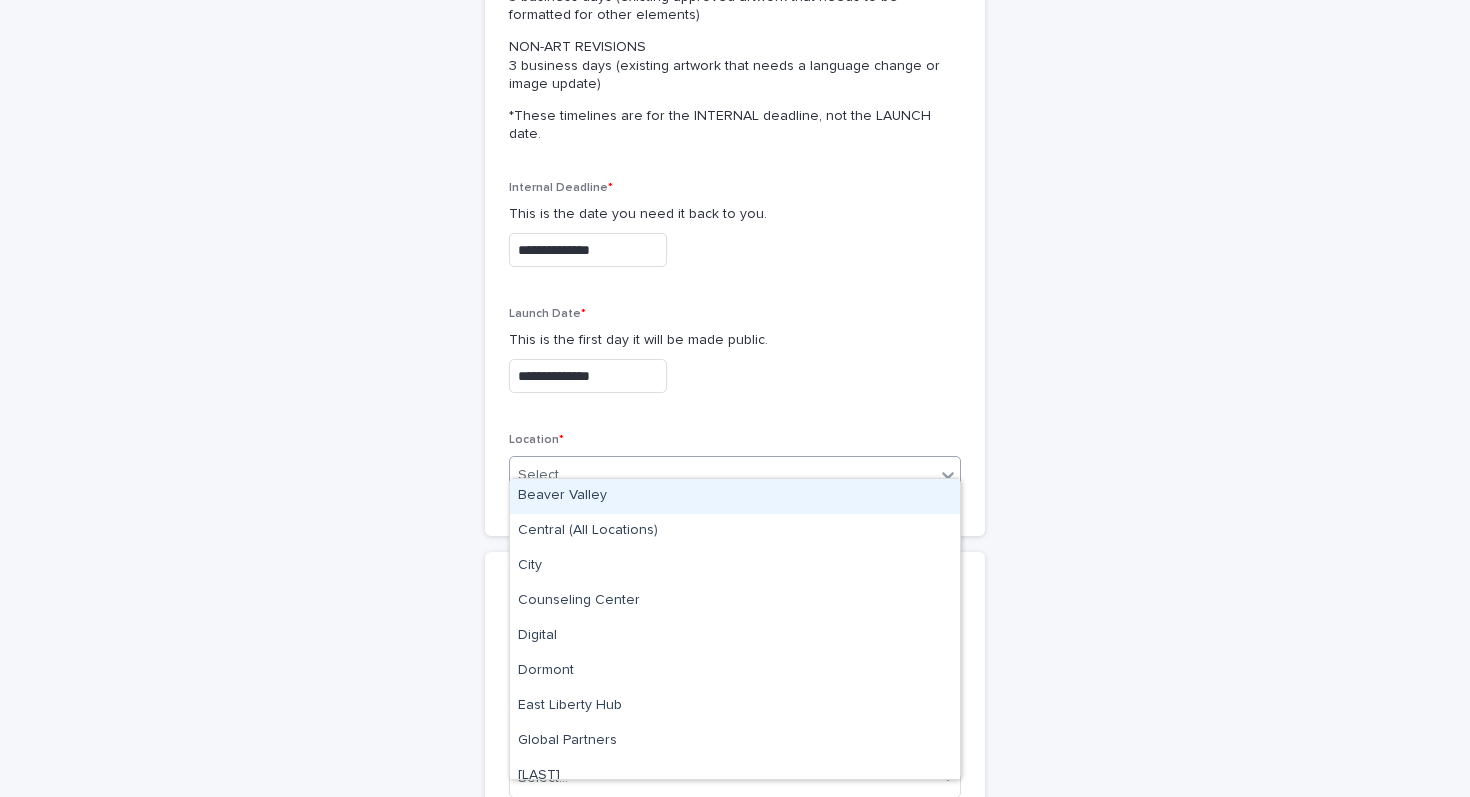 click 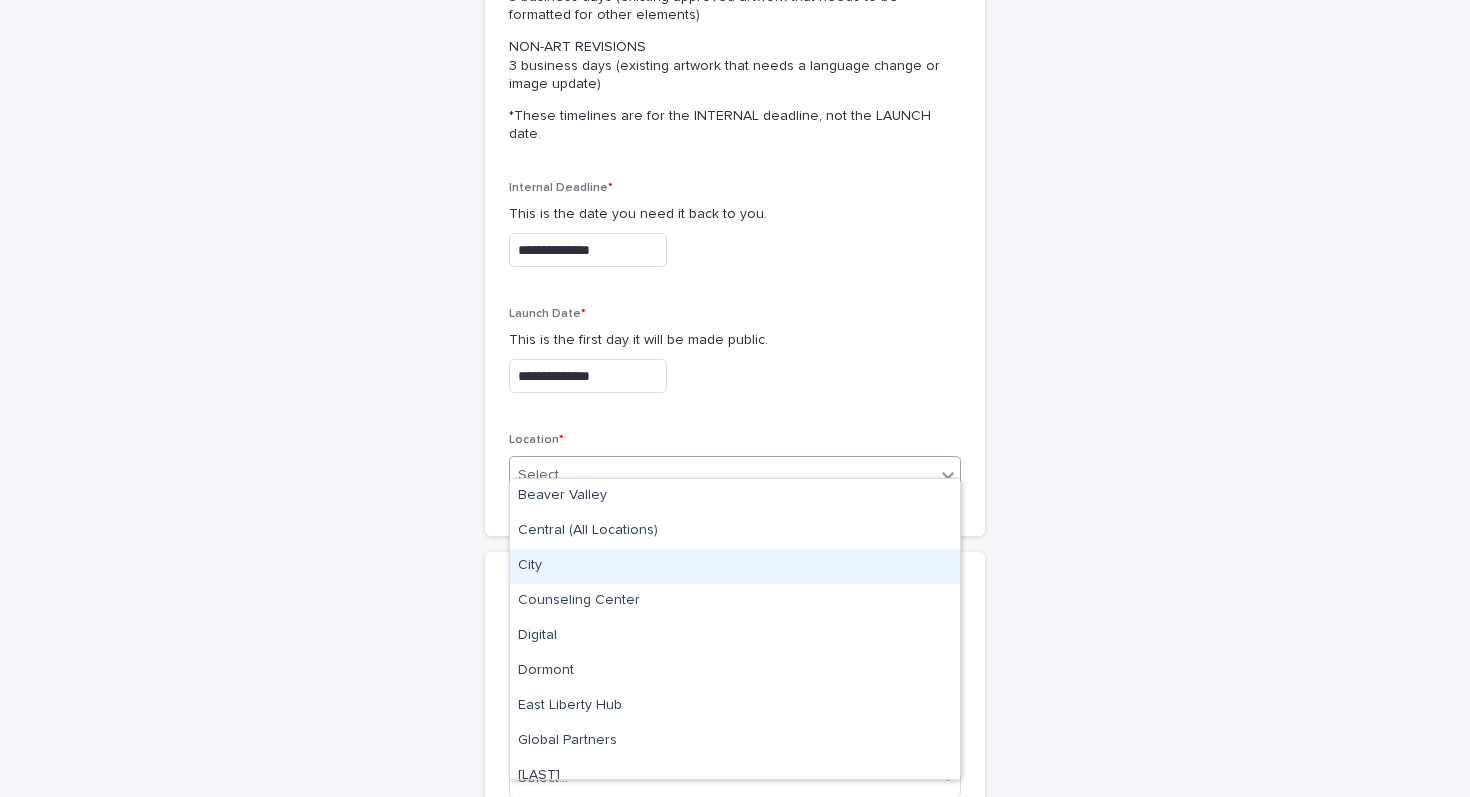 click on "City" at bounding box center (735, 566) 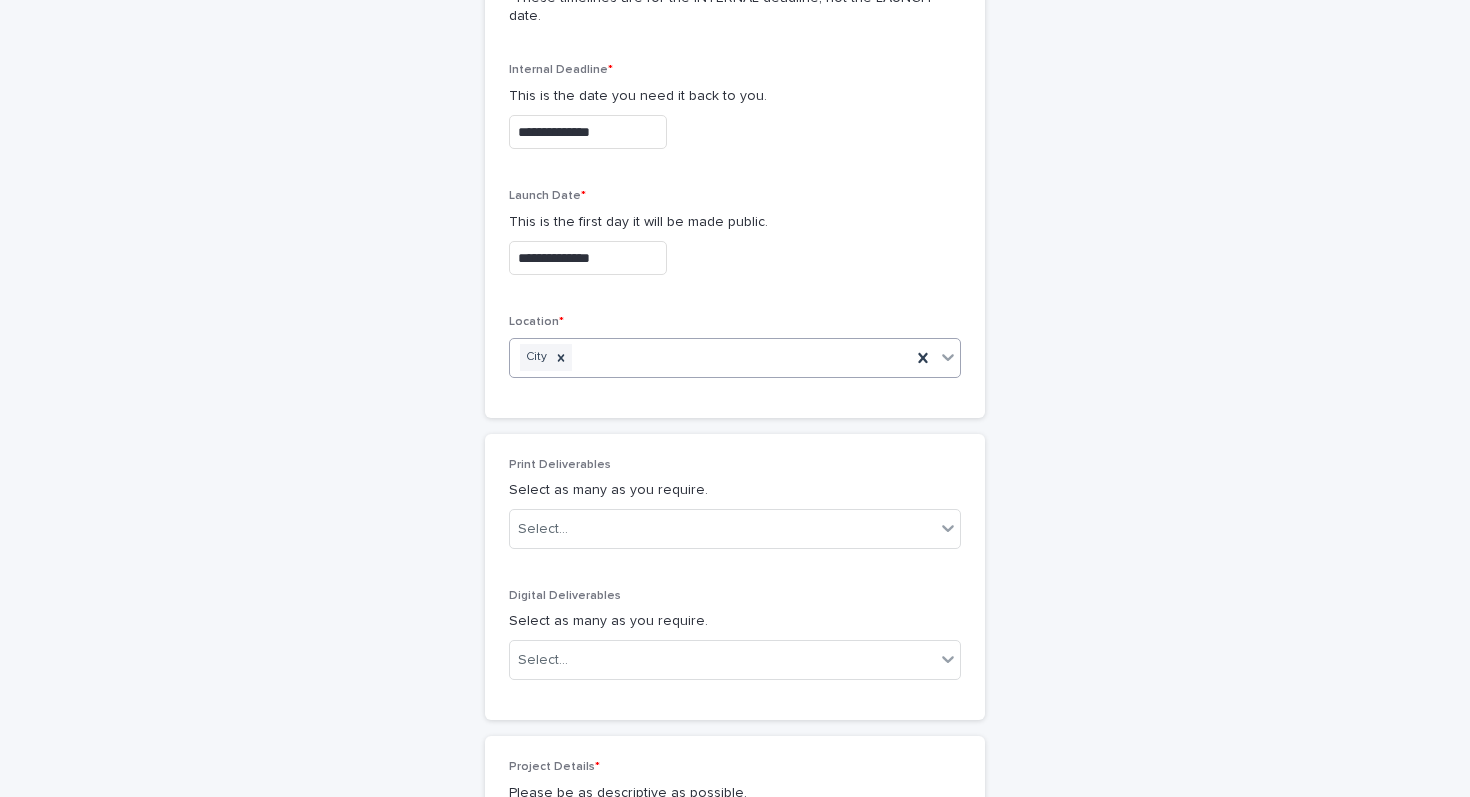 scroll, scrollTop: 740, scrollLeft: 0, axis: vertical 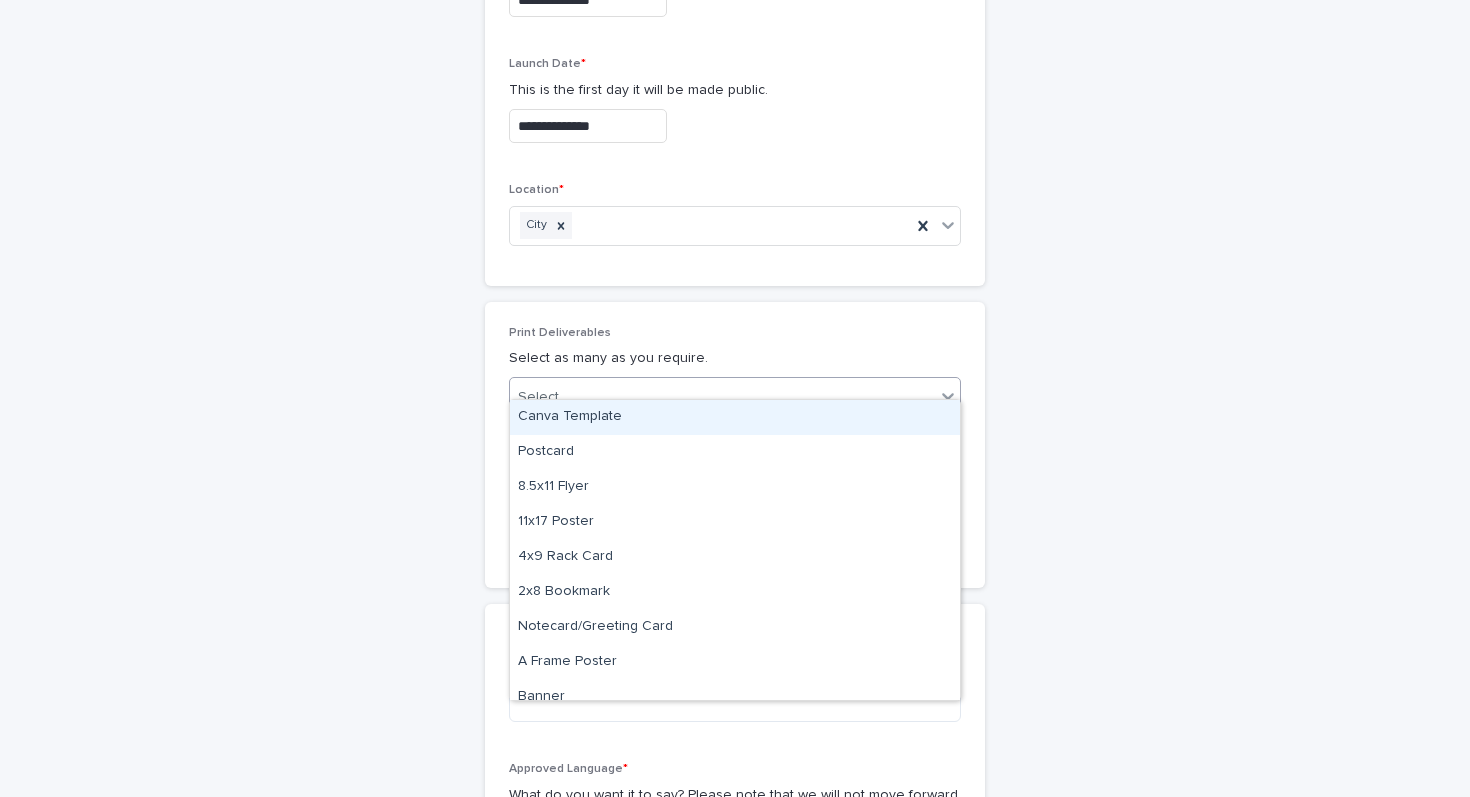 click 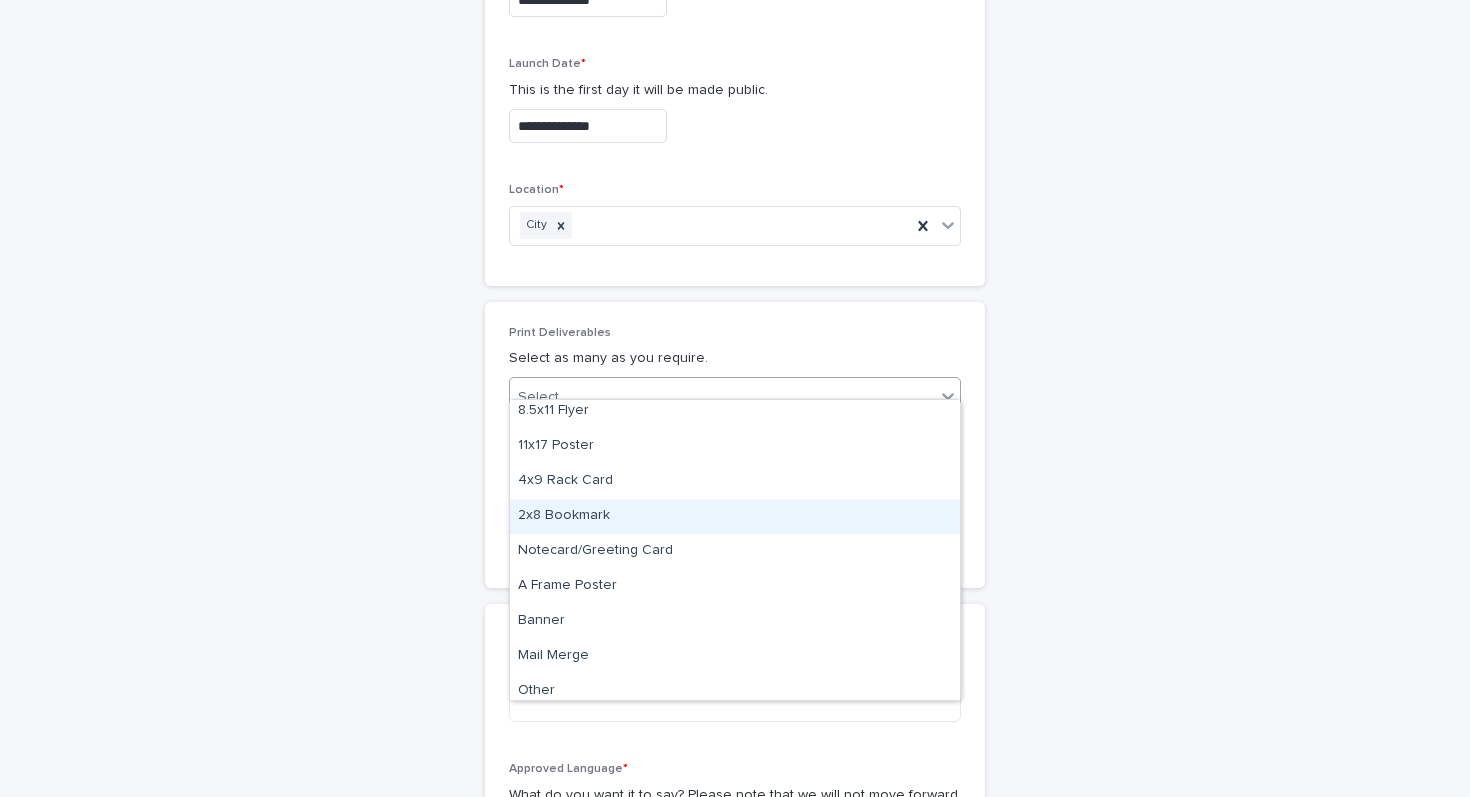 scroll, scrollTop: 85, scrollLeft: 0, axis: vertical 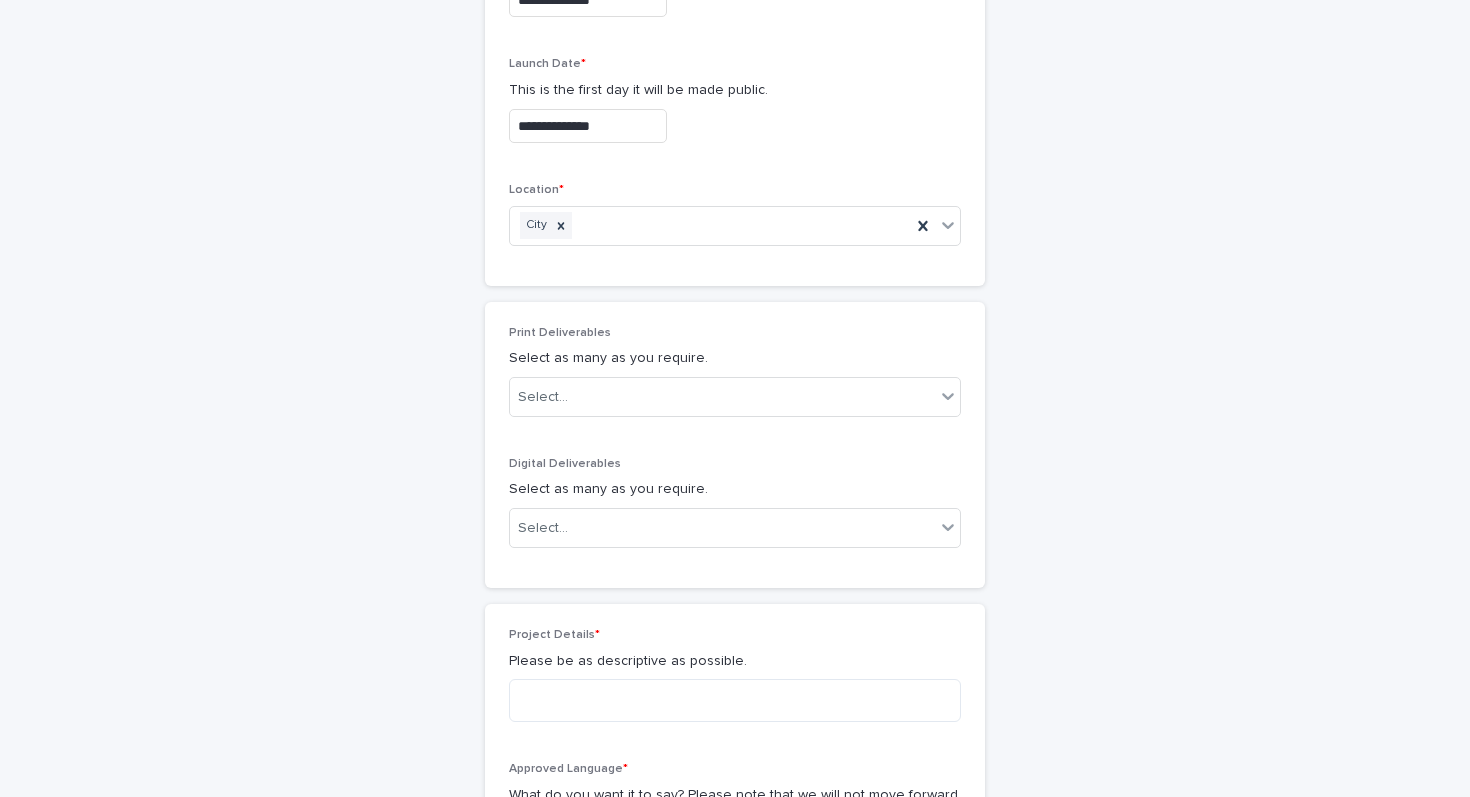 click on "**********" at bounding box center (735, 374) 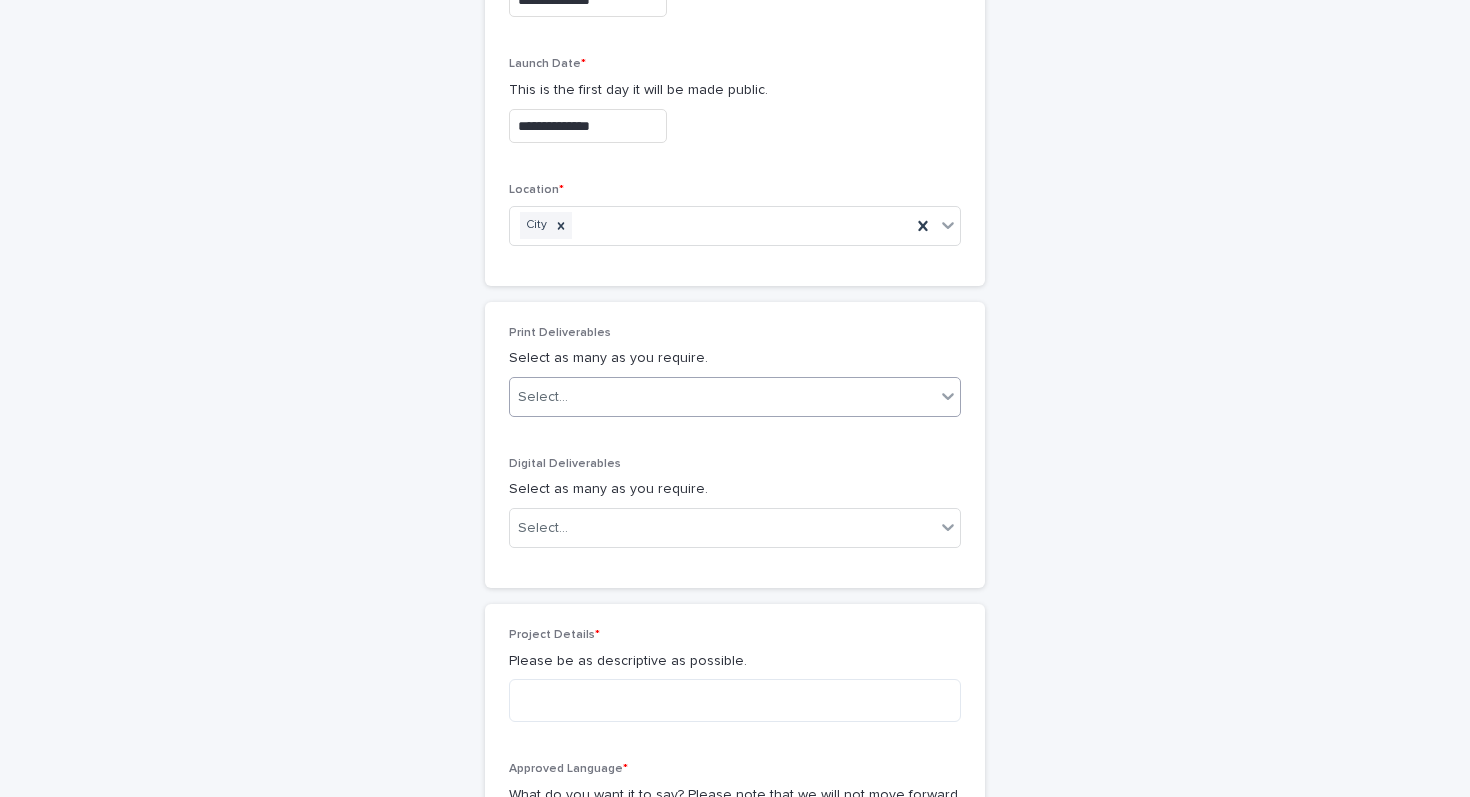 click 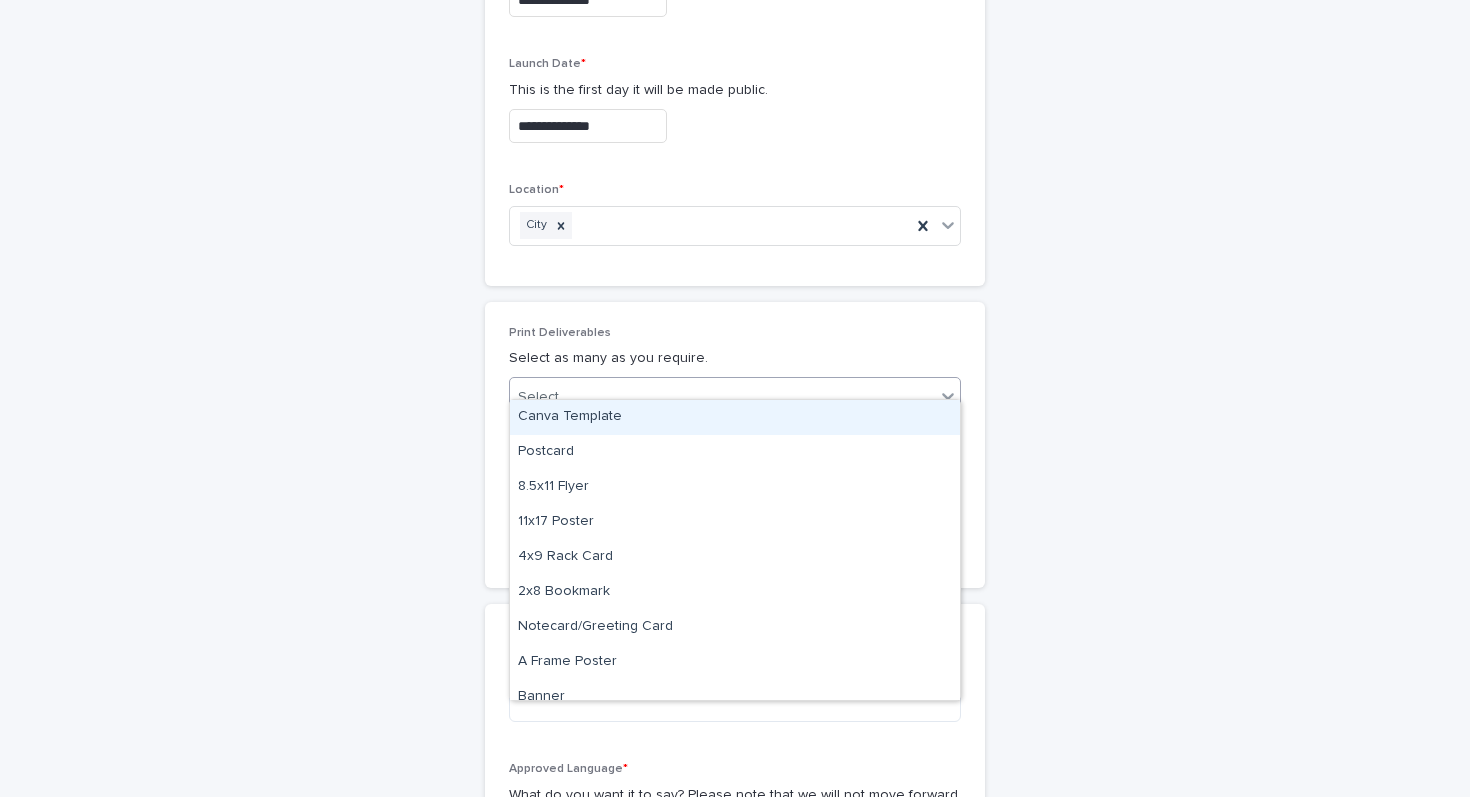 click on "**********" at bounding box center (735, 374) 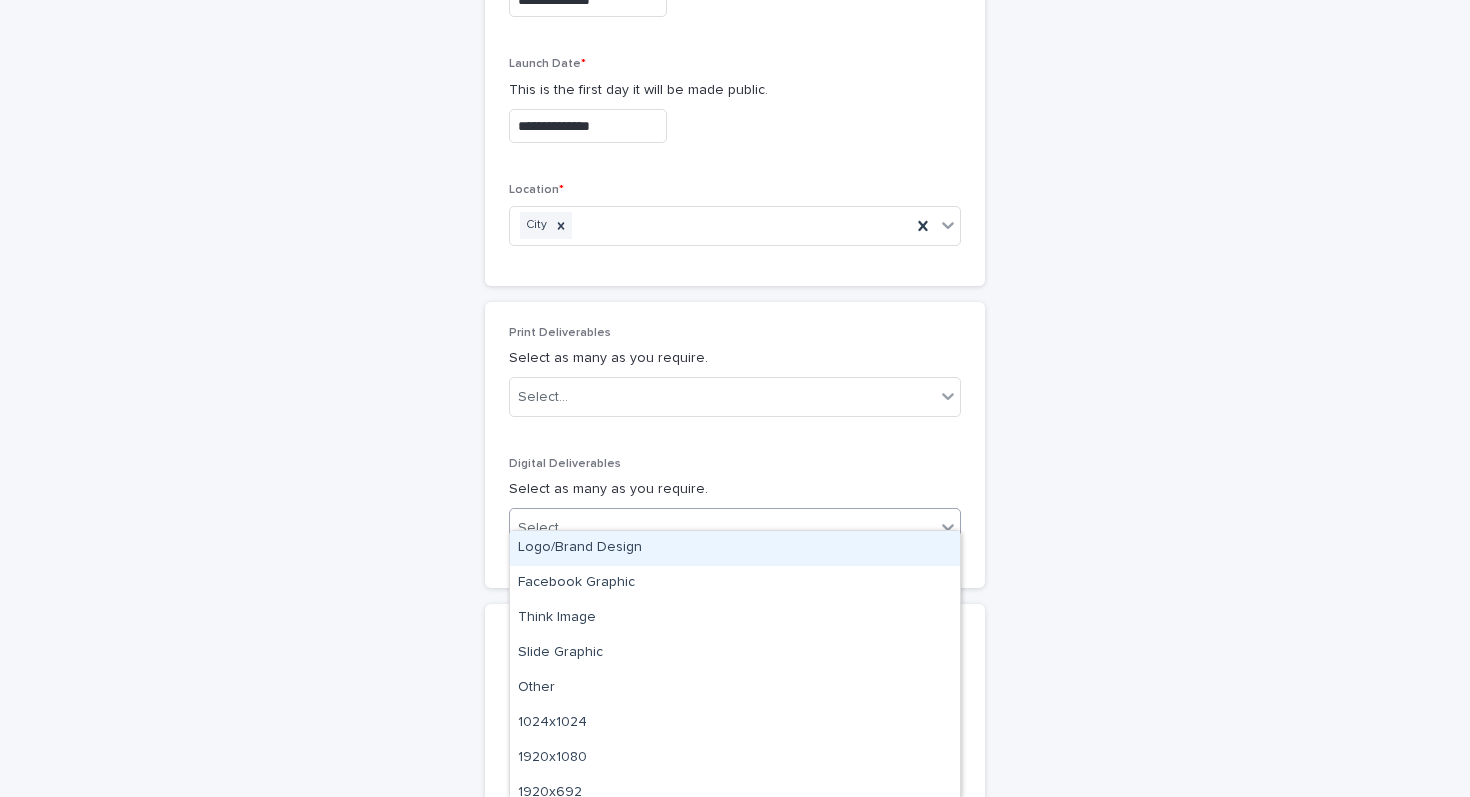 click on "Logo/Brand Design" at bounding box center (735, 548) 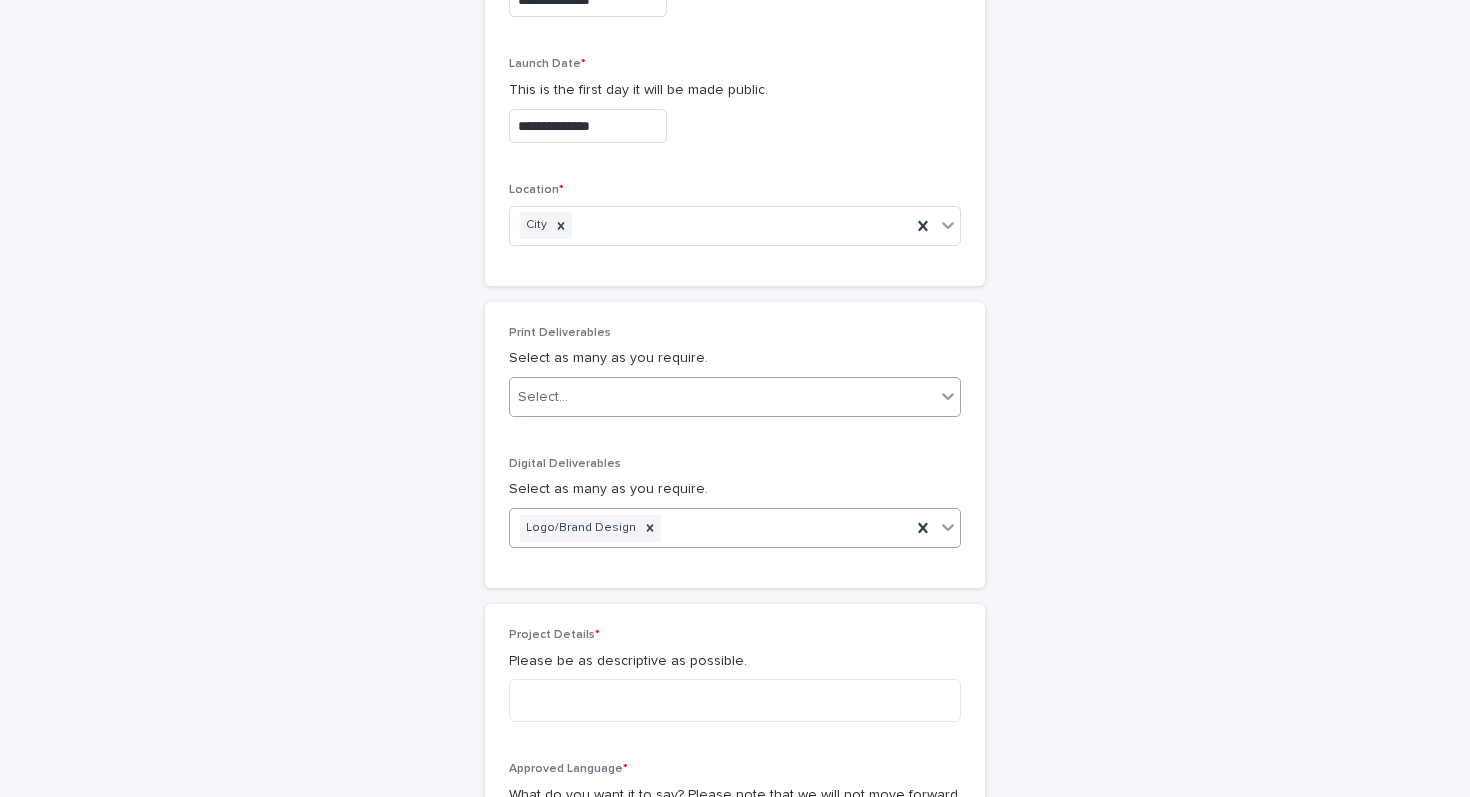 click 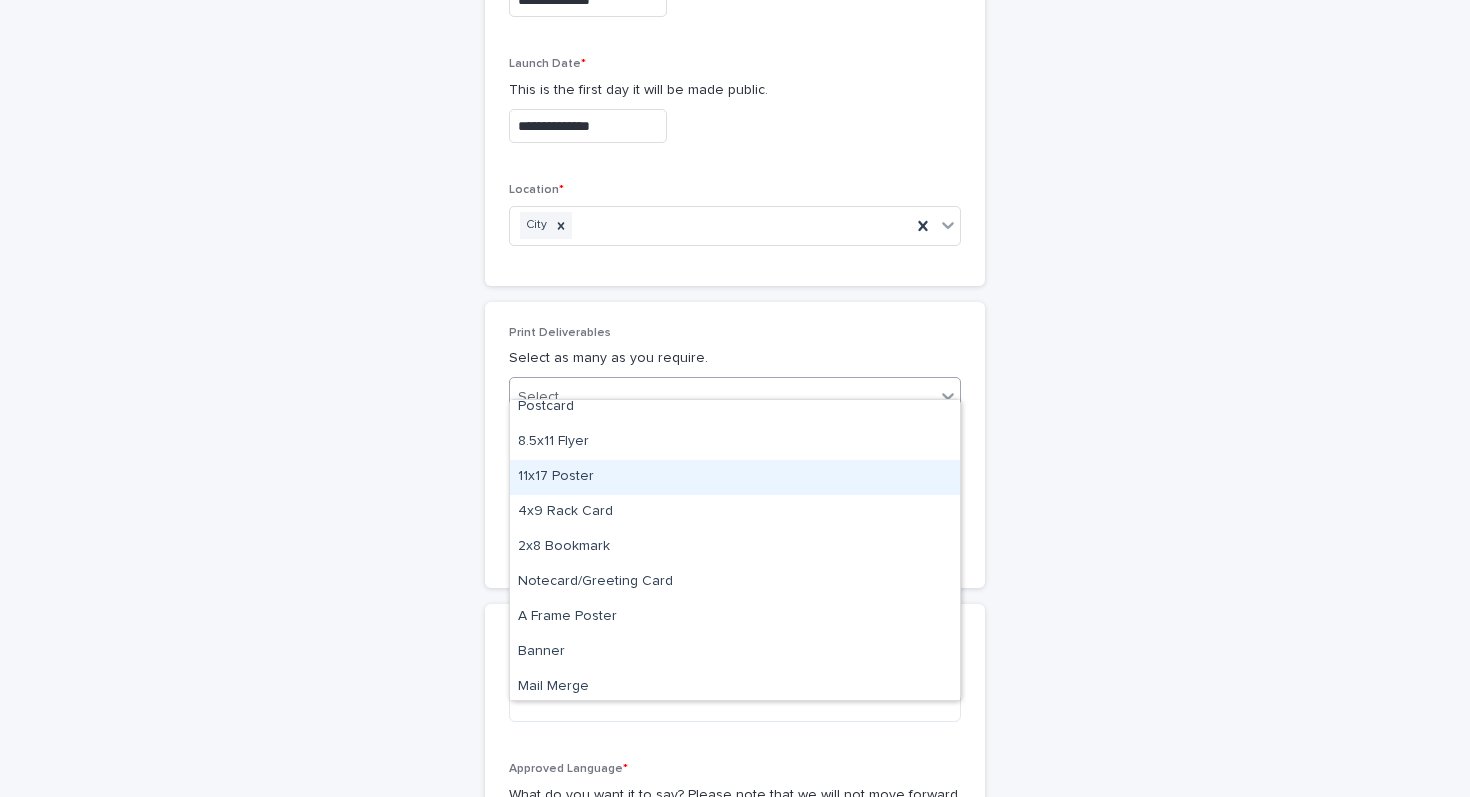 scroll, scrollTop: 85, scrollLeft: 0, axis: vertical 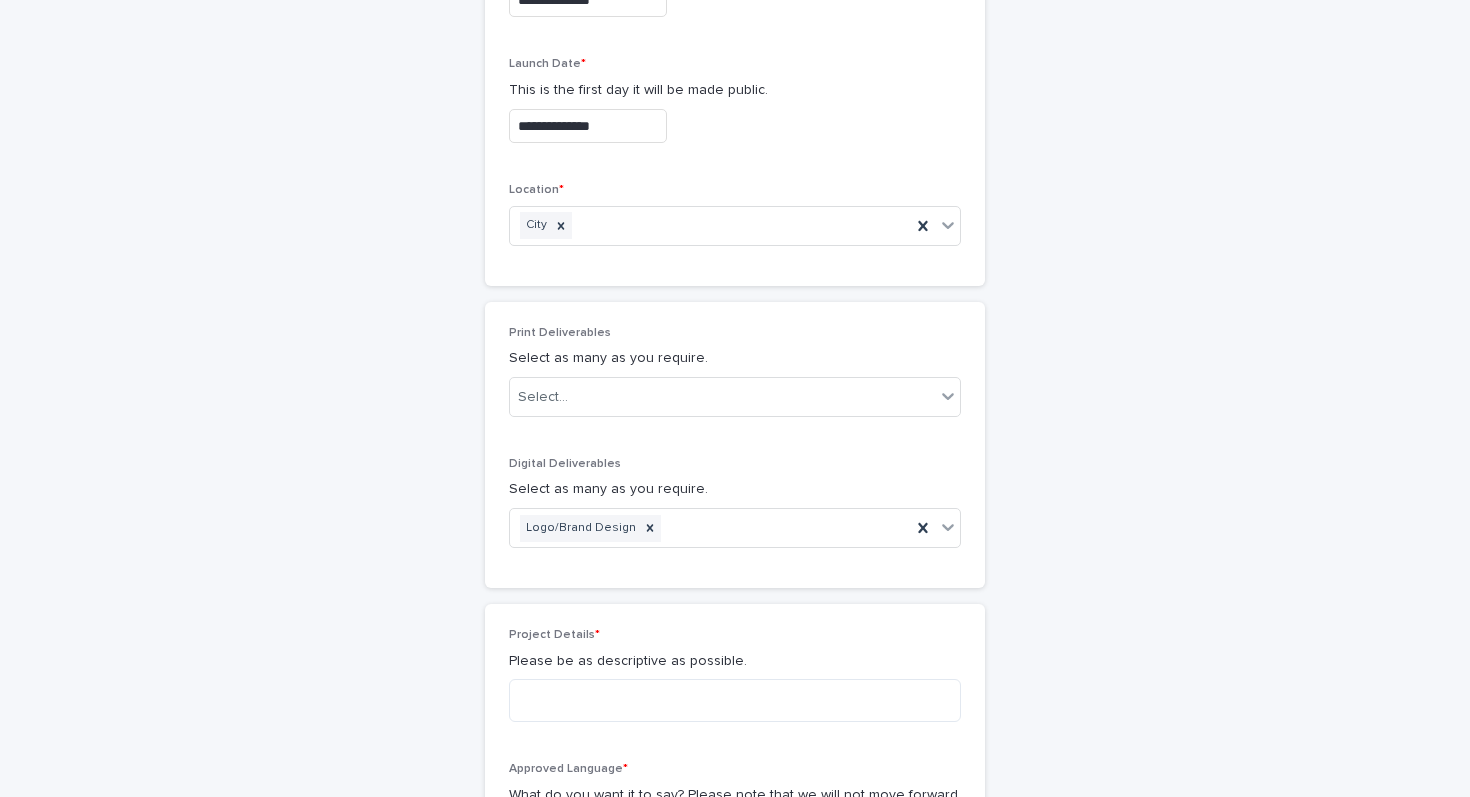 click on "**********" at bounding box center [735, 374] 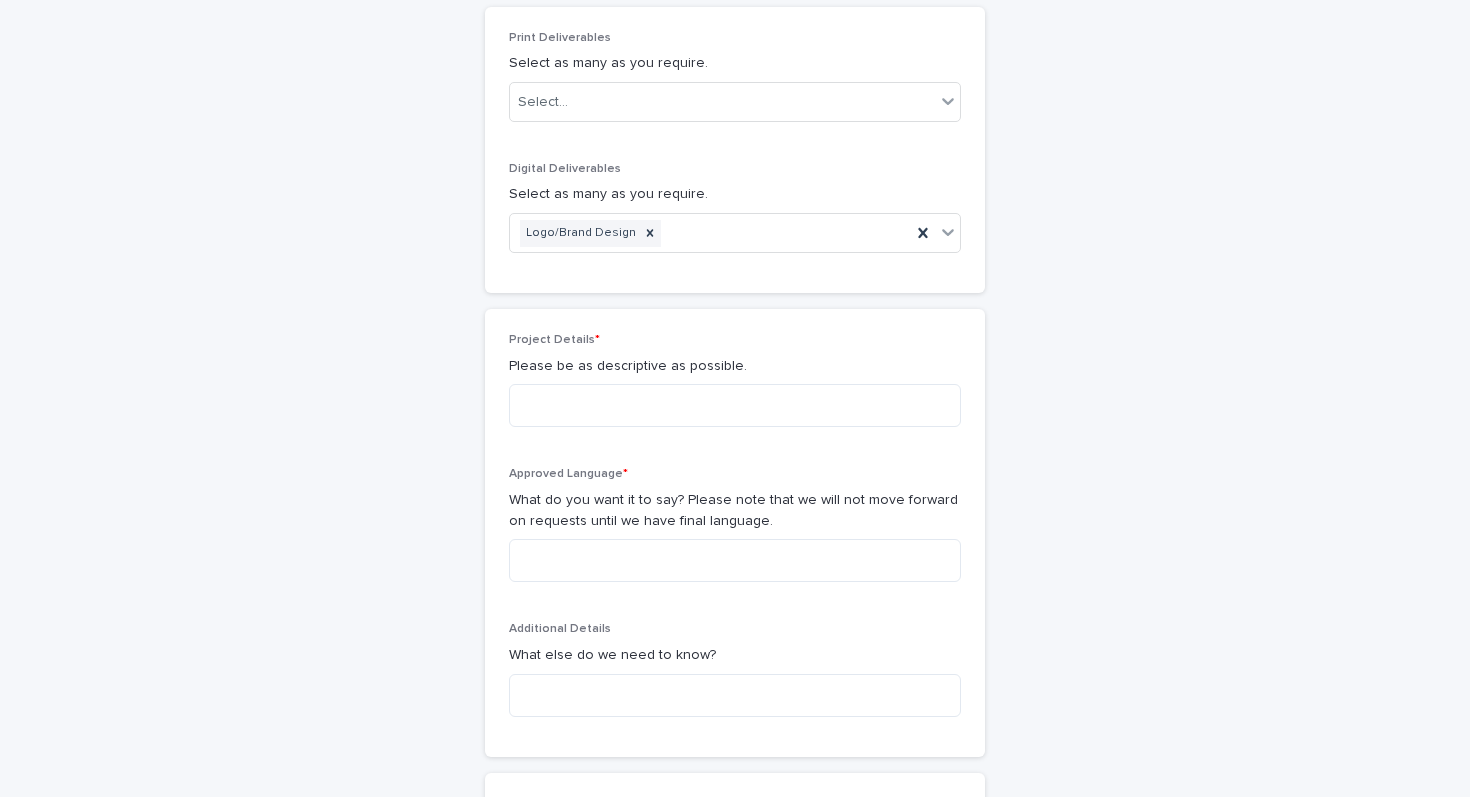 scroll, scrollTop: 1051, scrollLeft: 0, axis: vertical 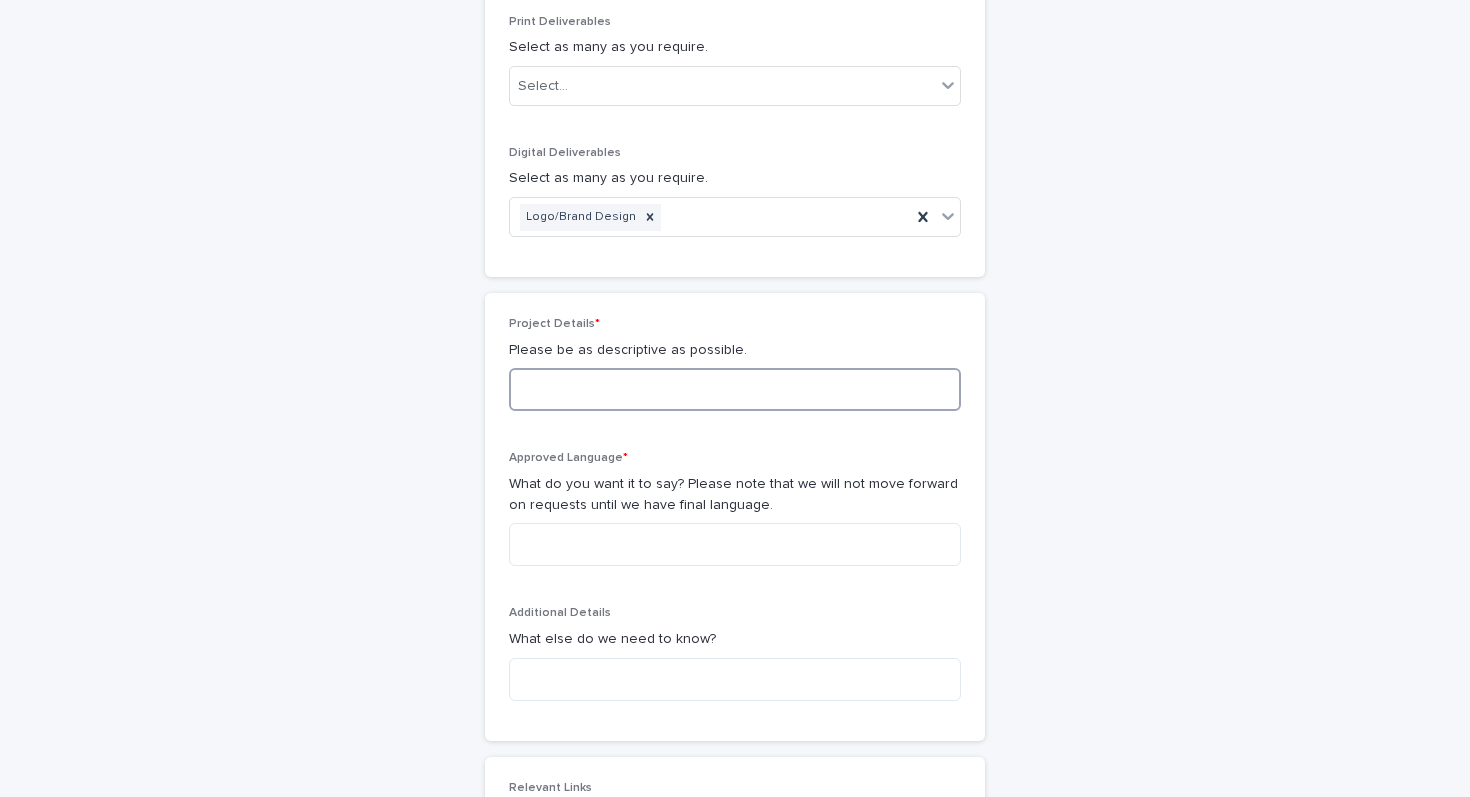 click at bounding box center (735, 389) 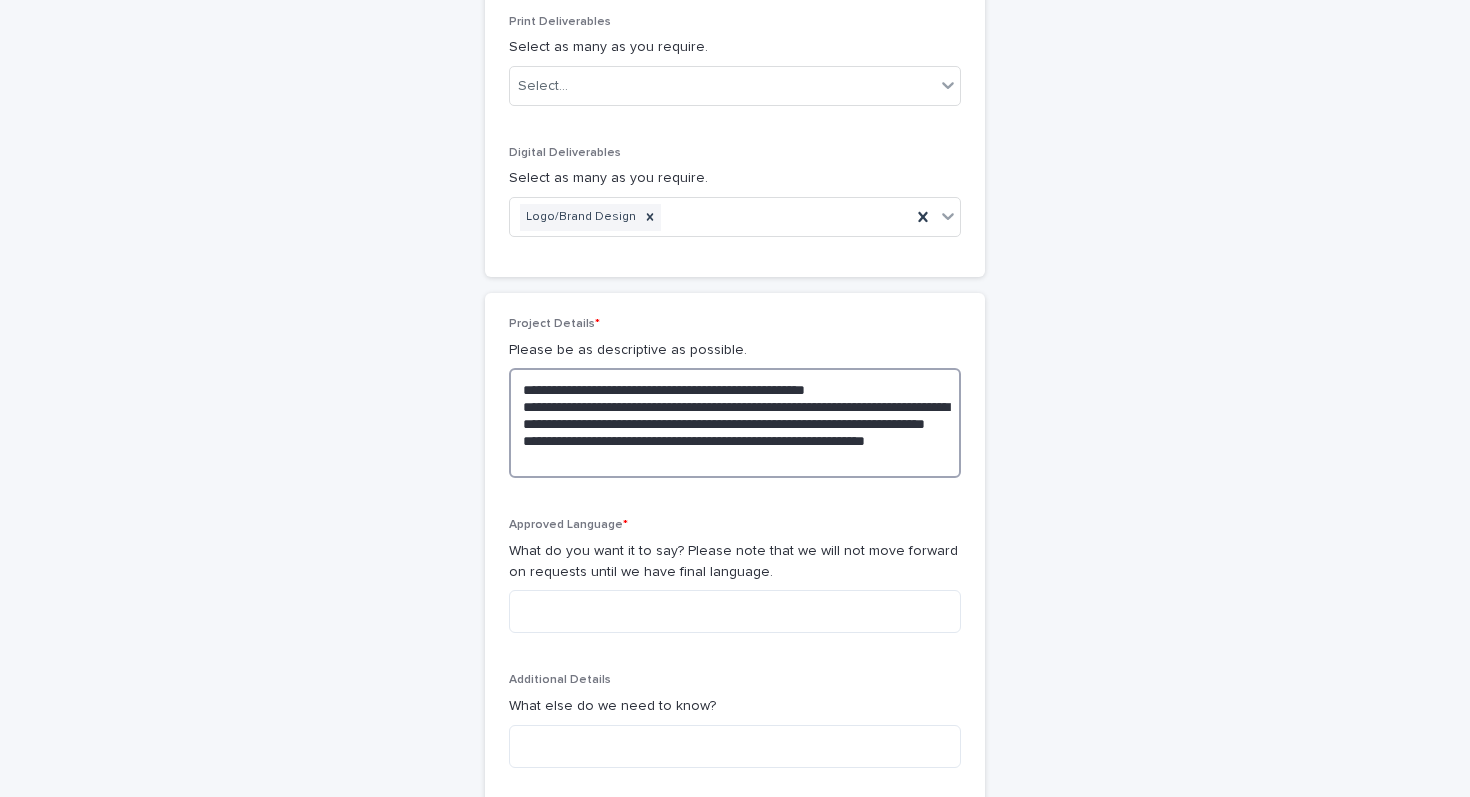 drag, startPoint x: 796, startPoint y: 441, endPoint x: 977, endPoint y: 437, distance: 181.04419 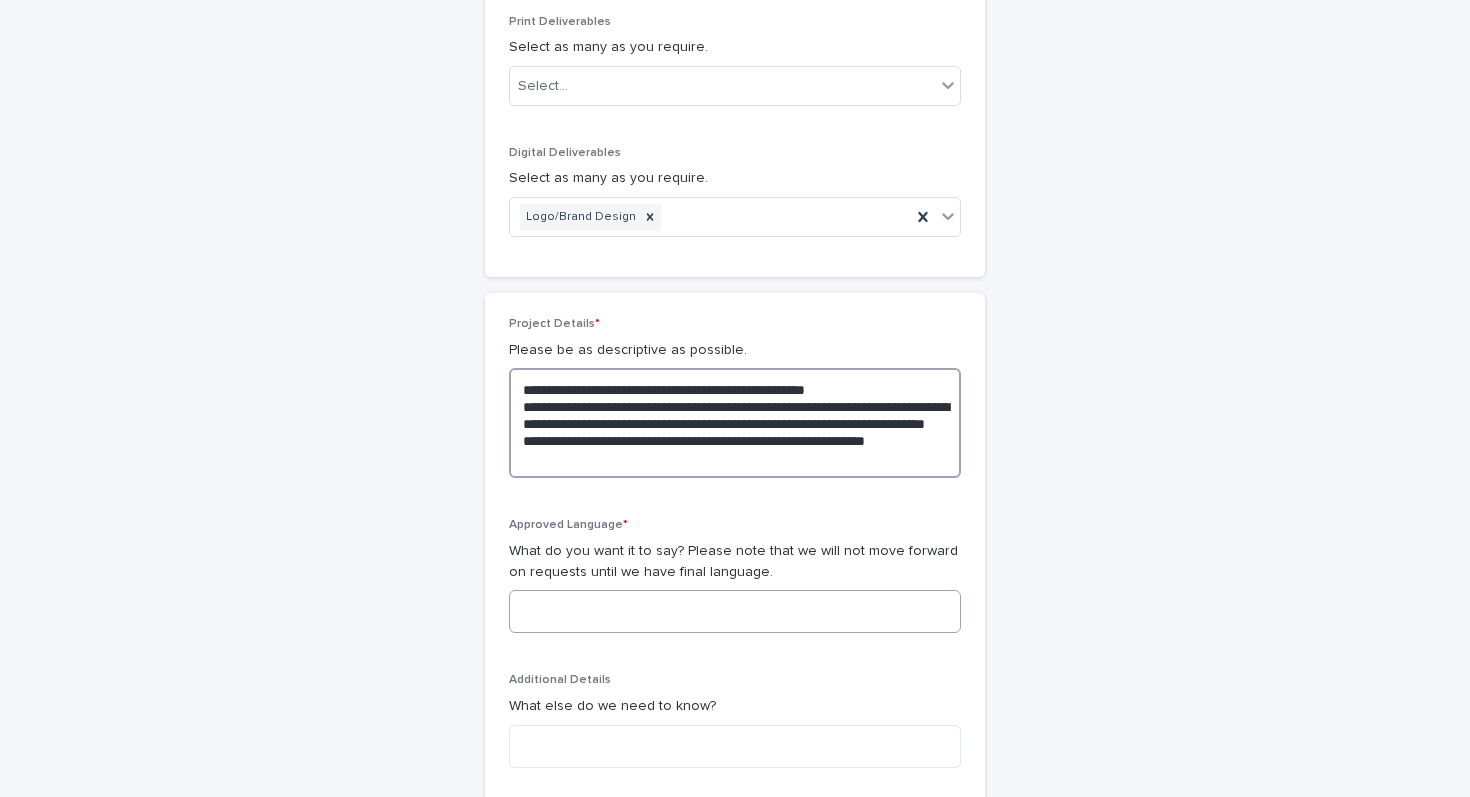 type on "**********" 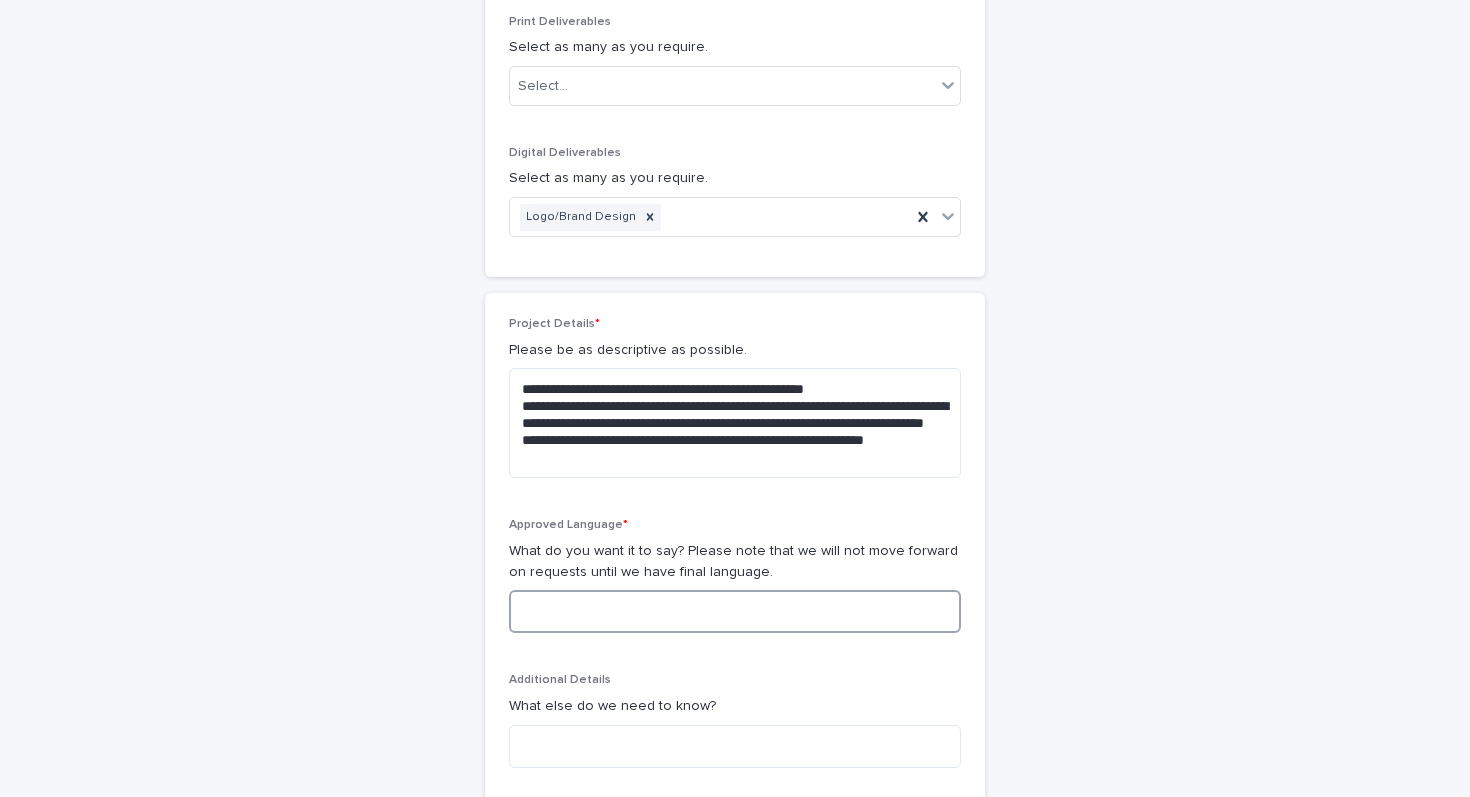 click at bounding box center (735, 611) 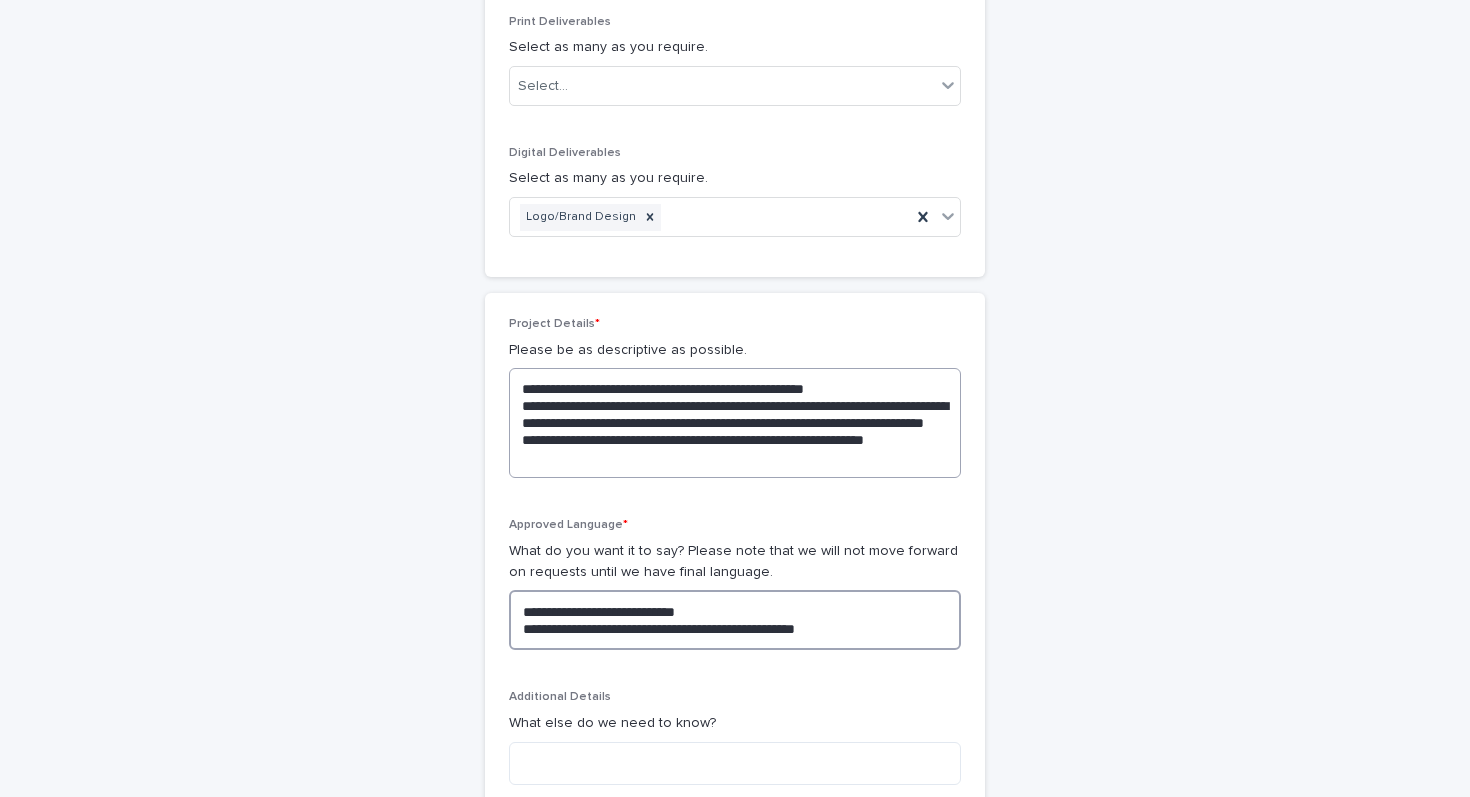 type on "**********" 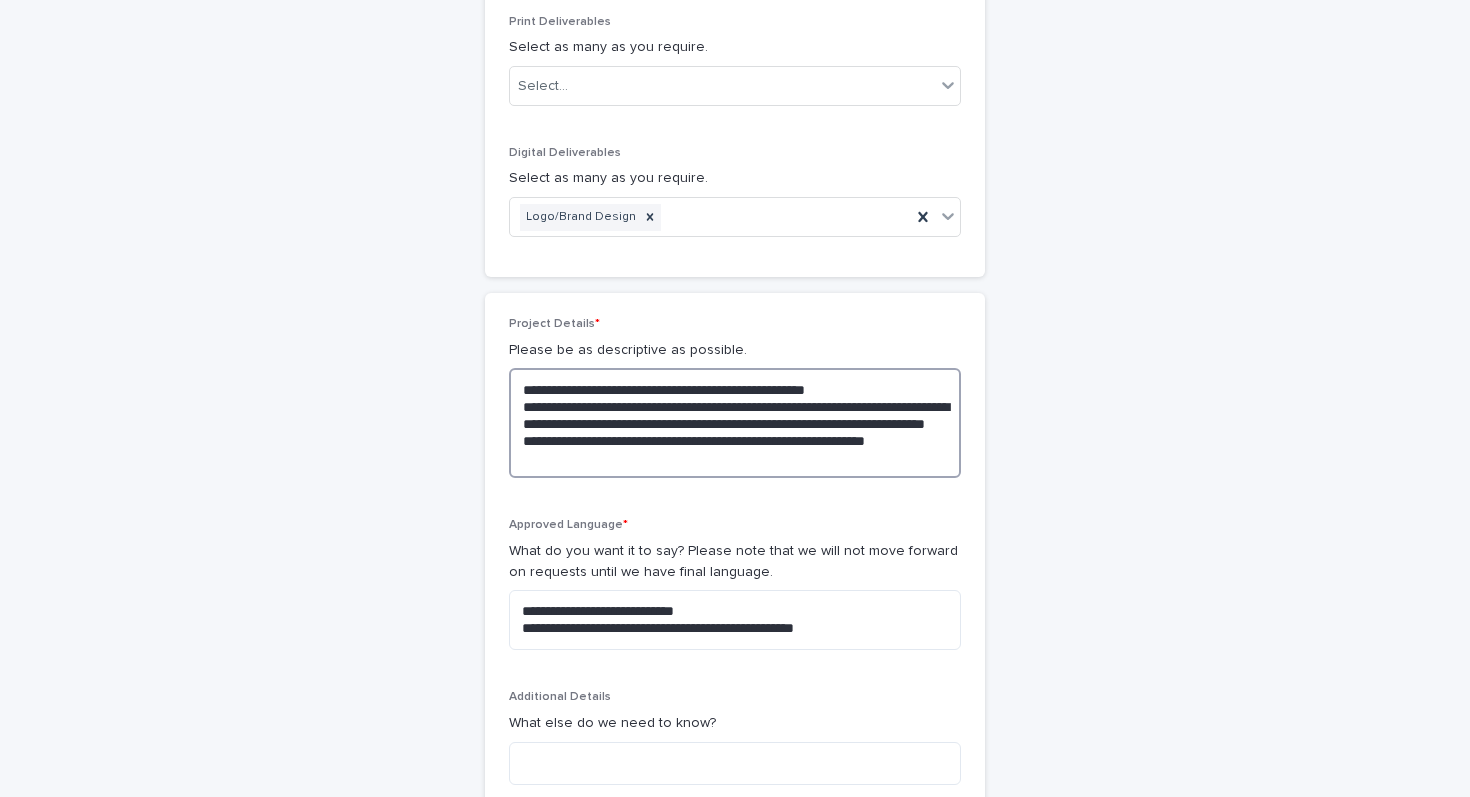 click on "**********" at bounding box center (735, 423) 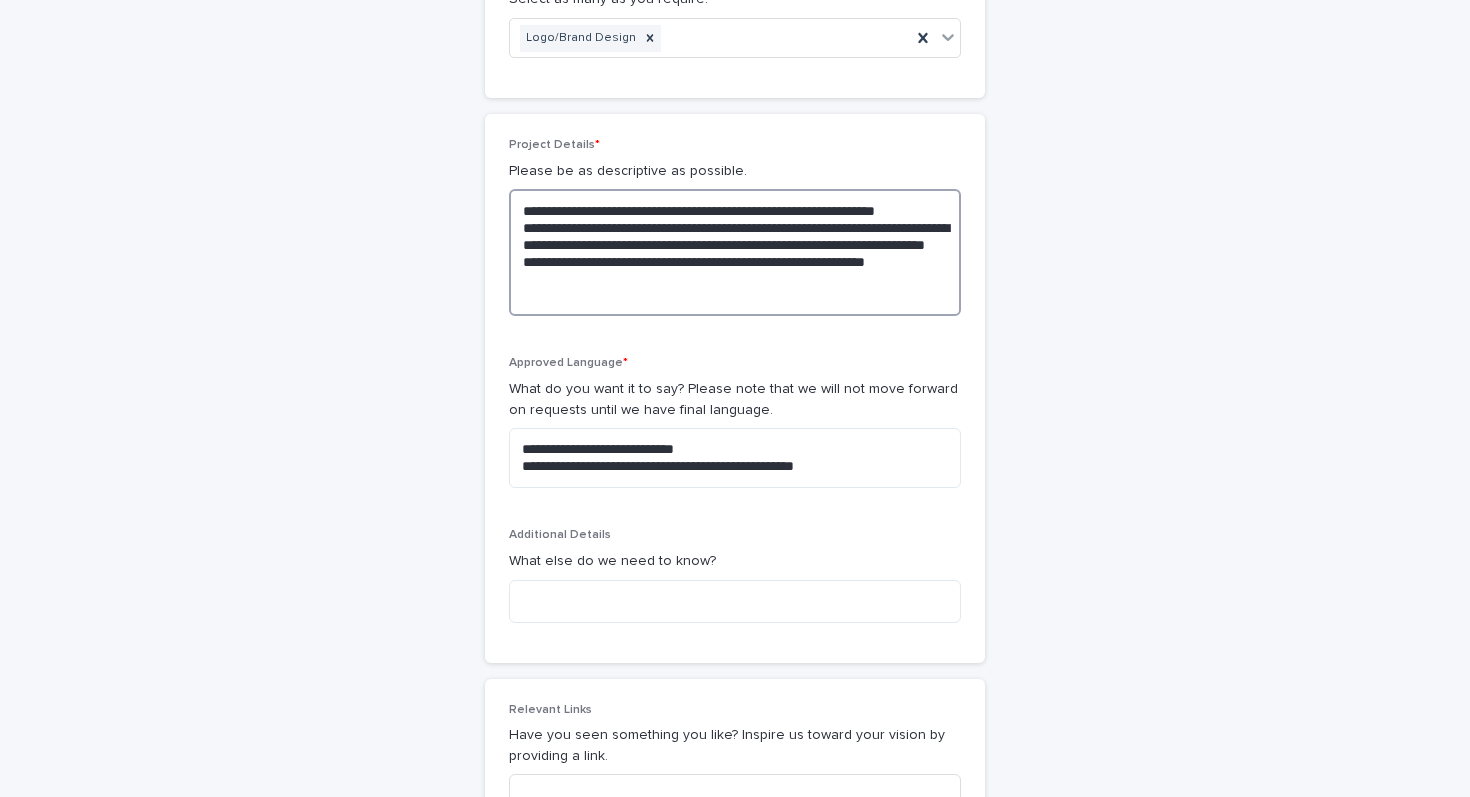 scroll, scrollTop: 1248, scrollLeft: 0, axis: vertical 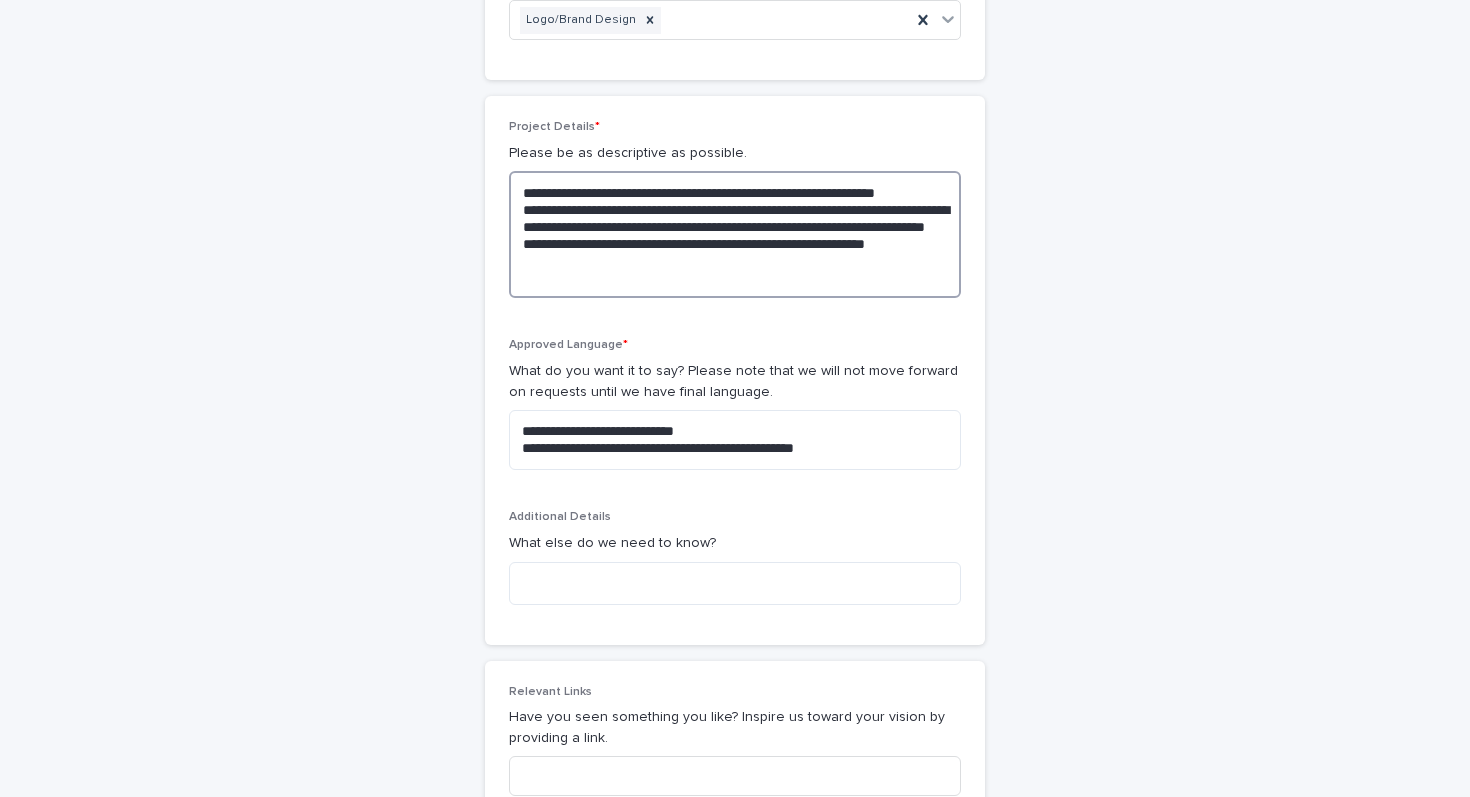 drag, startPoint x: 520, startPoint y: 213, endPoint x: 955, endPoint y: 274, distance: 439.2562 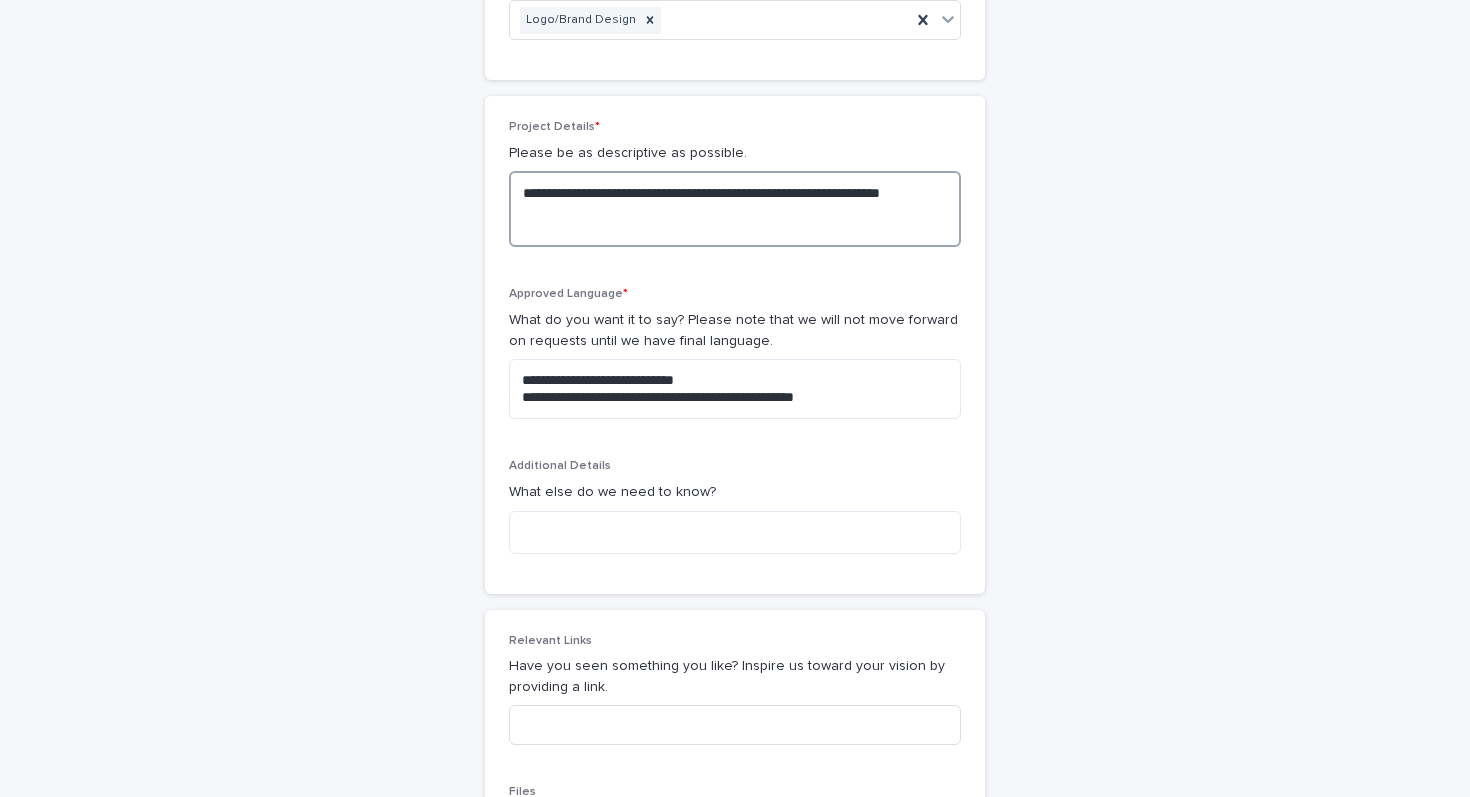 paste on "**********" 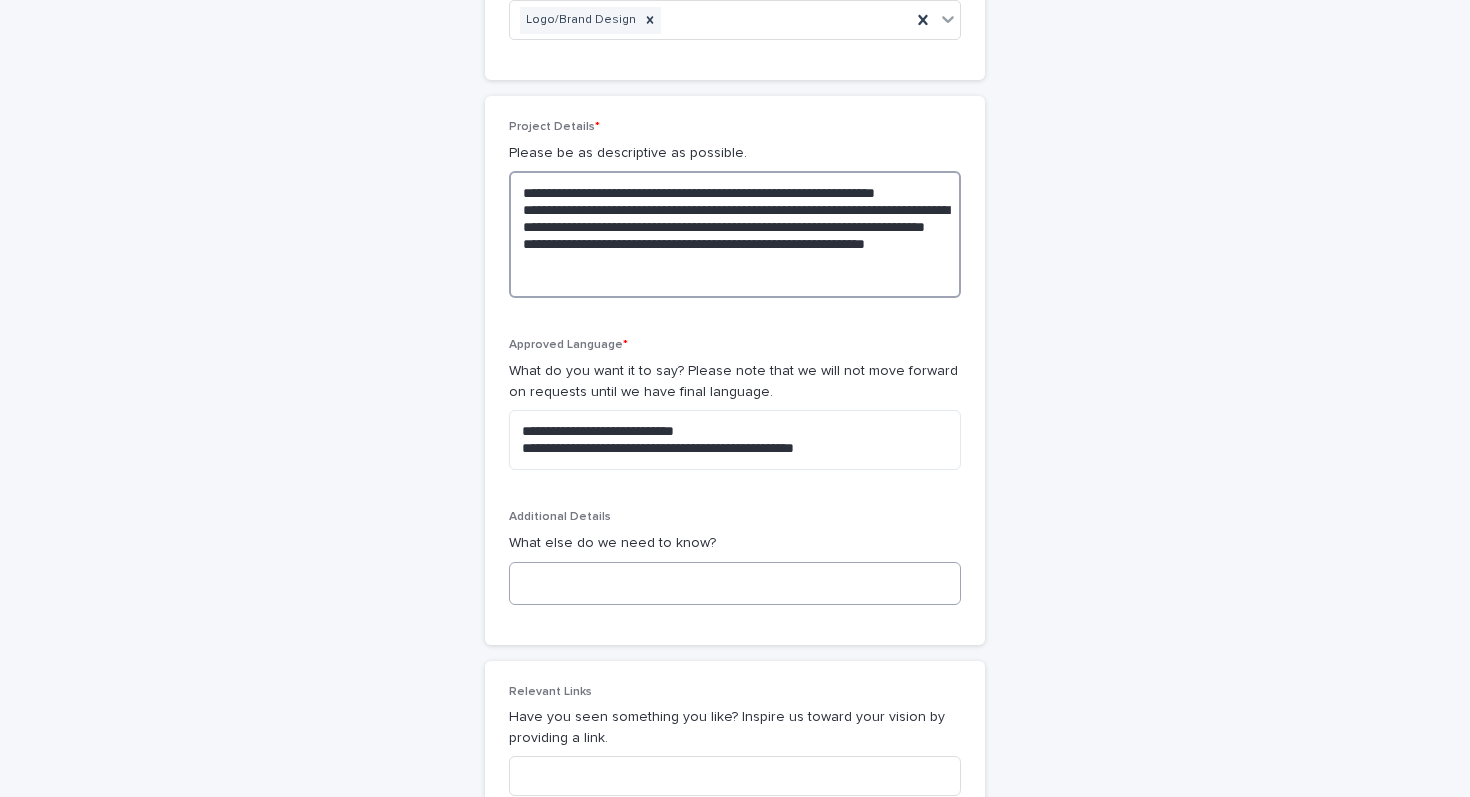type on "**********" 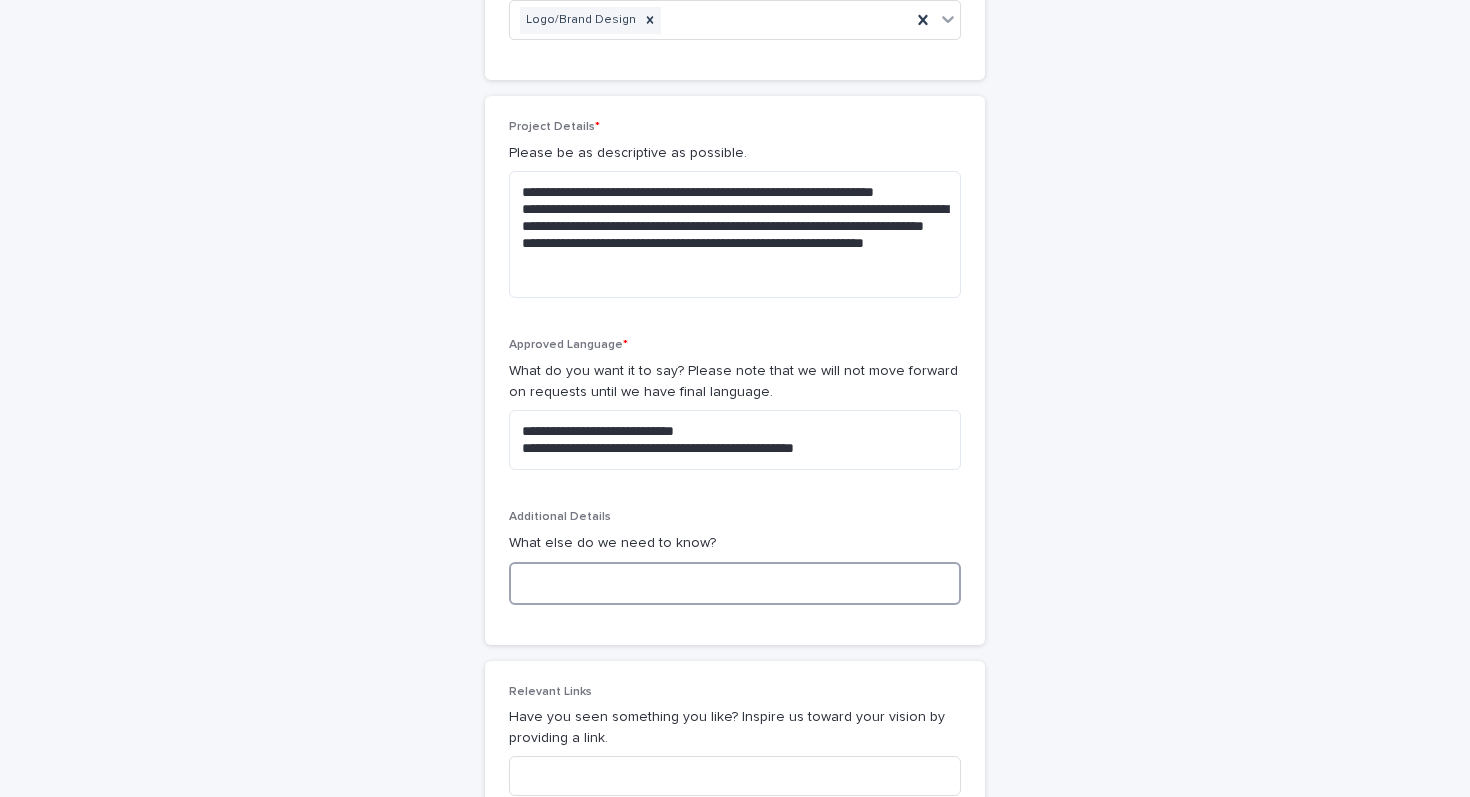 click at bounding box center [735, 583] 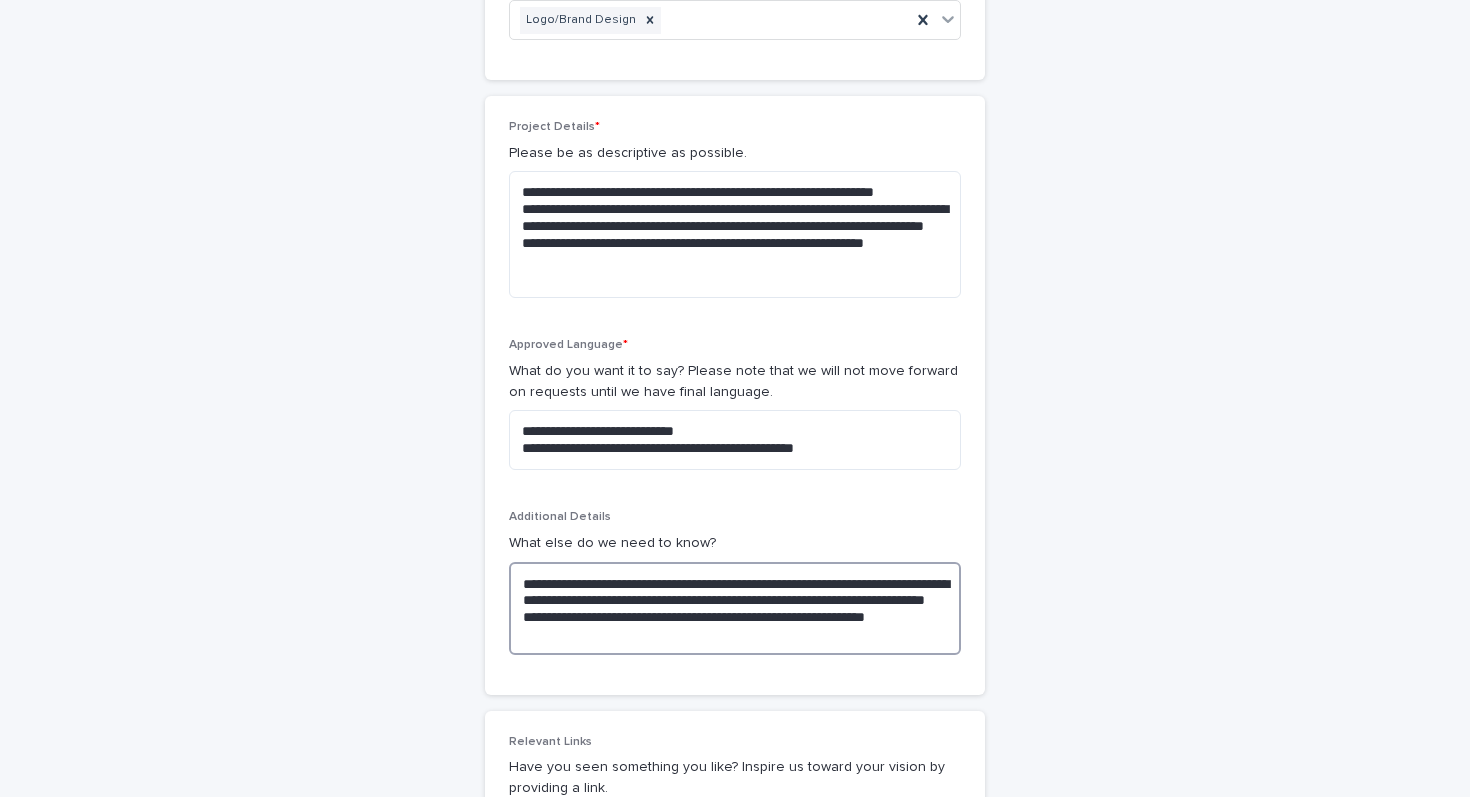 click on "**********" at bounding box center [735, 608] 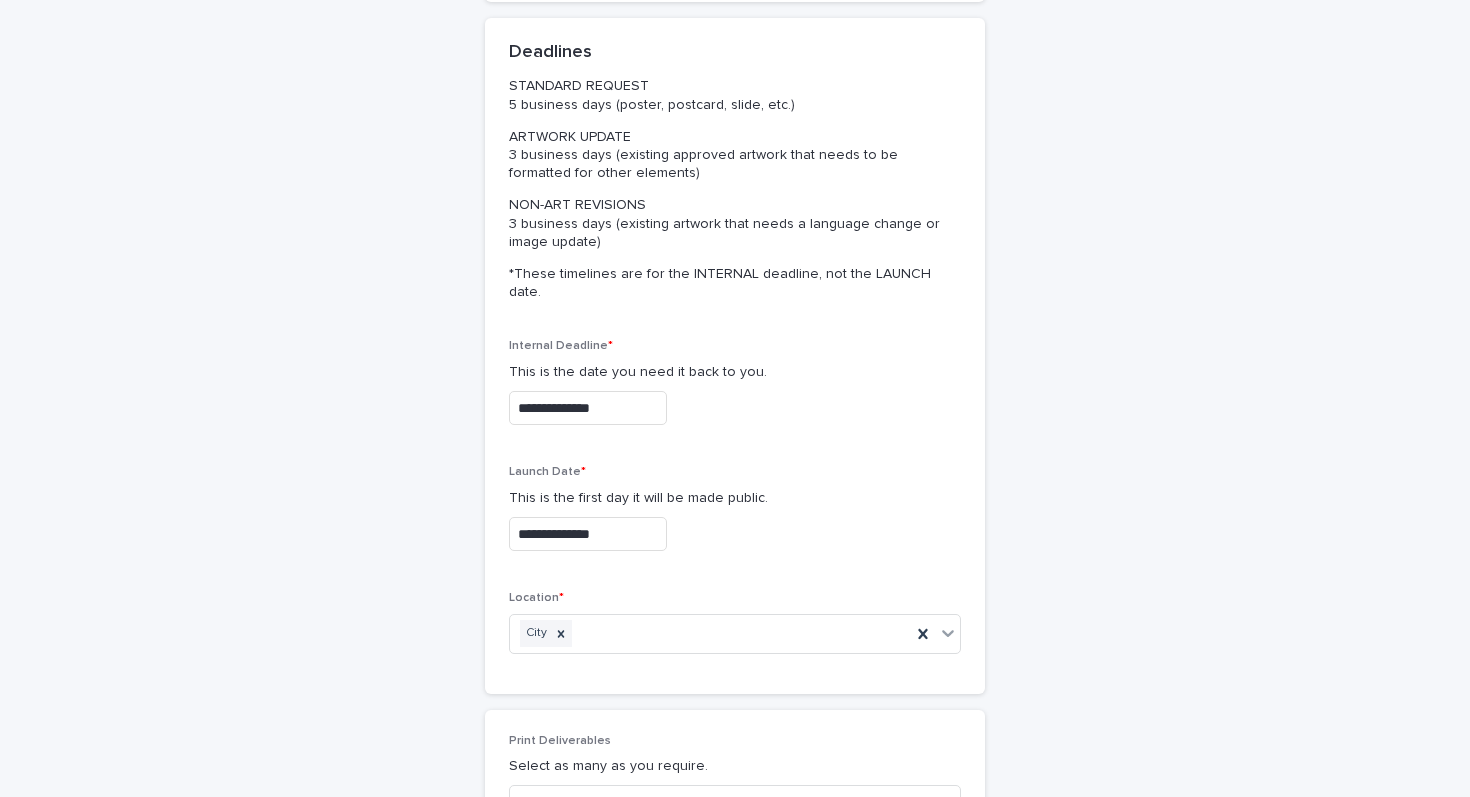 scroll, scrollTop: 333, scrollLeft: 0, axis: vertical 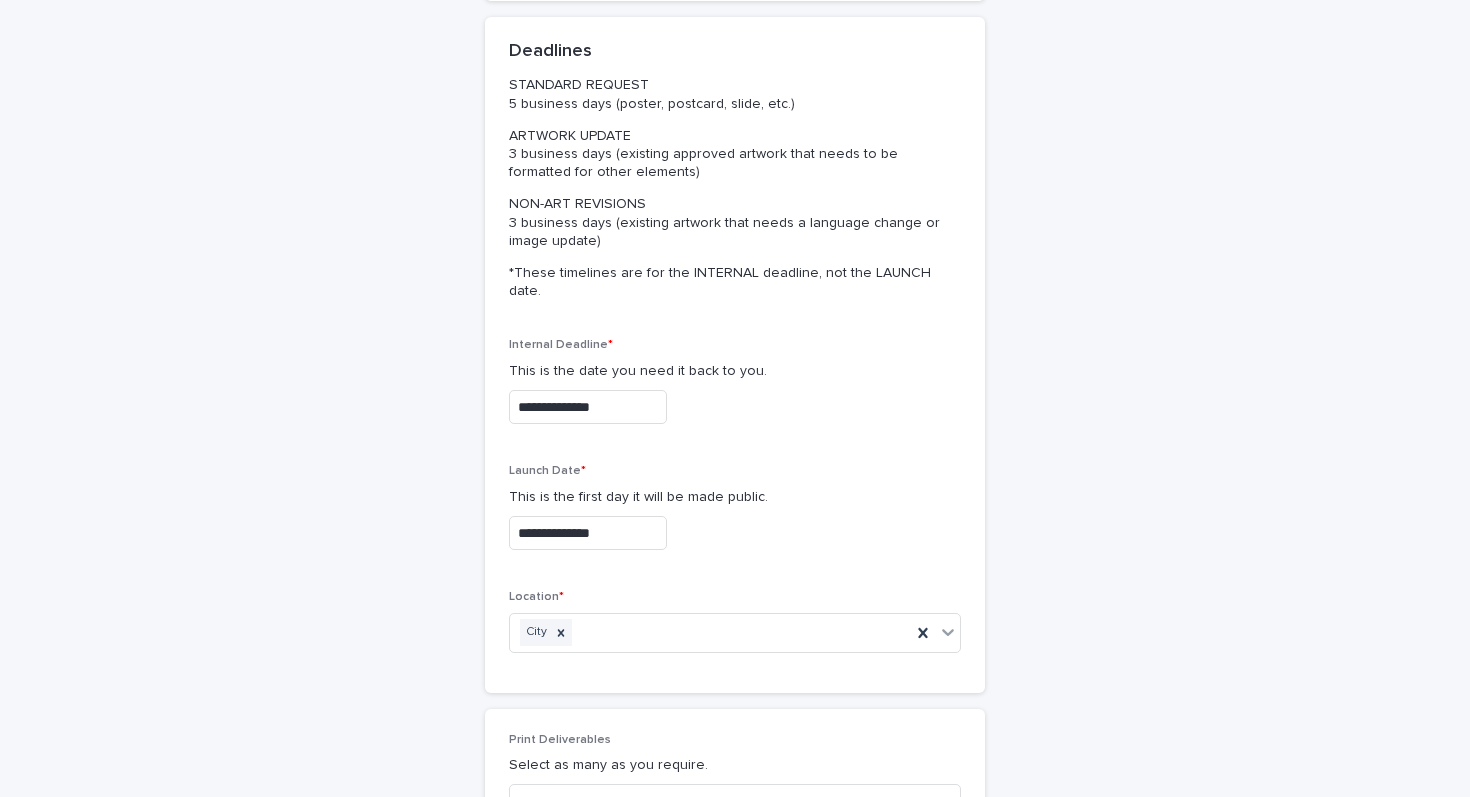type on "**********" 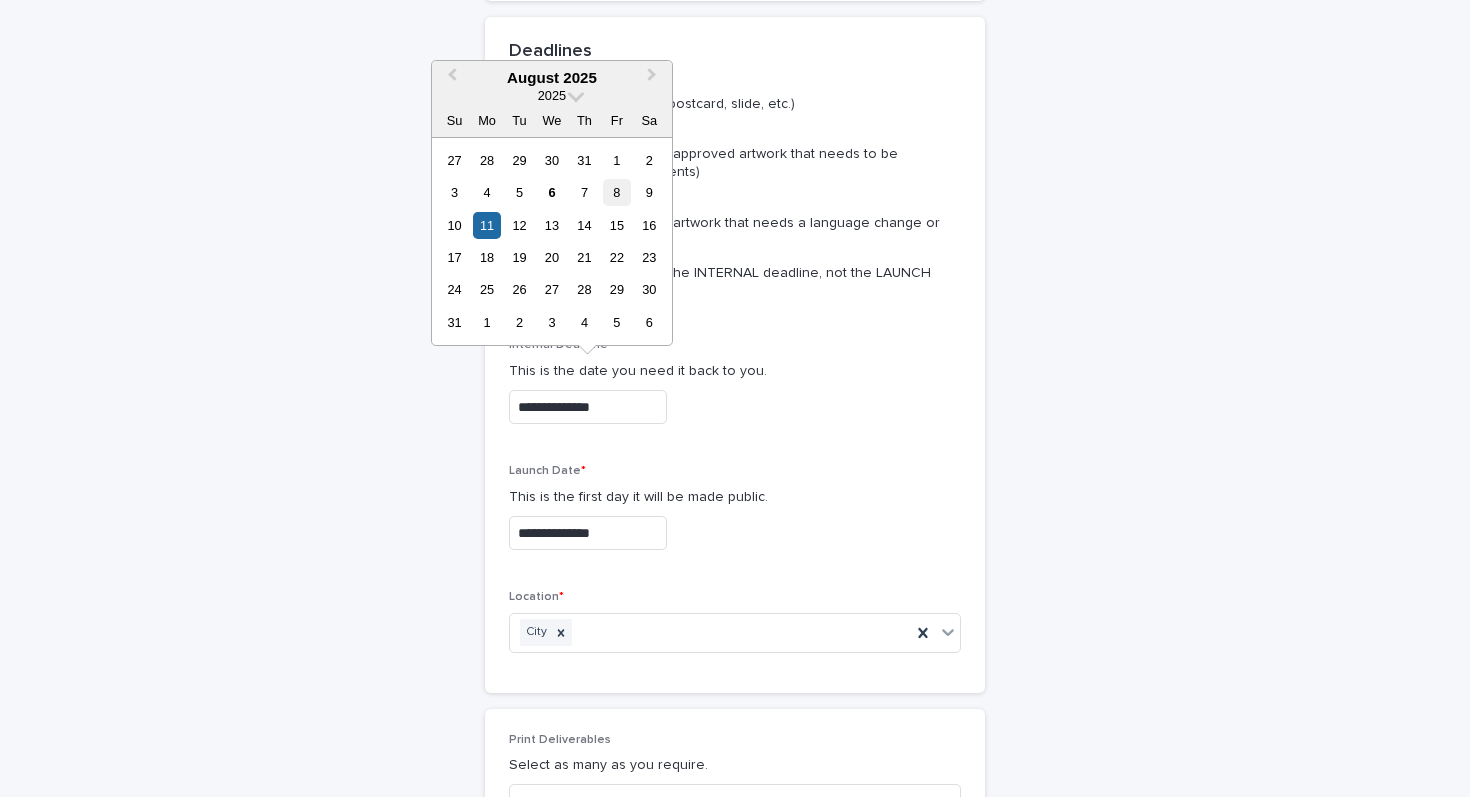 click on "8" at bounding box center [616, 192] 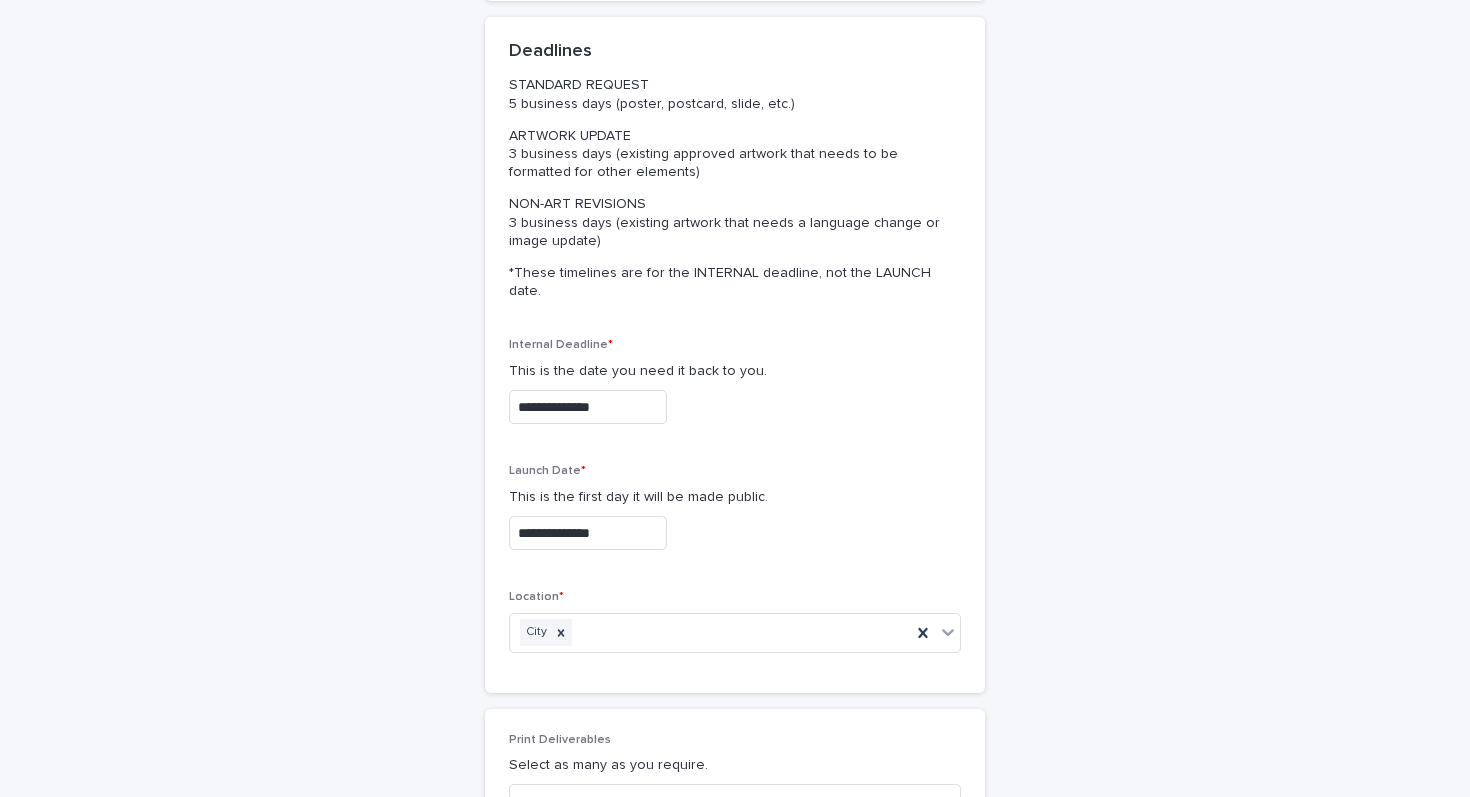 type on "**********" 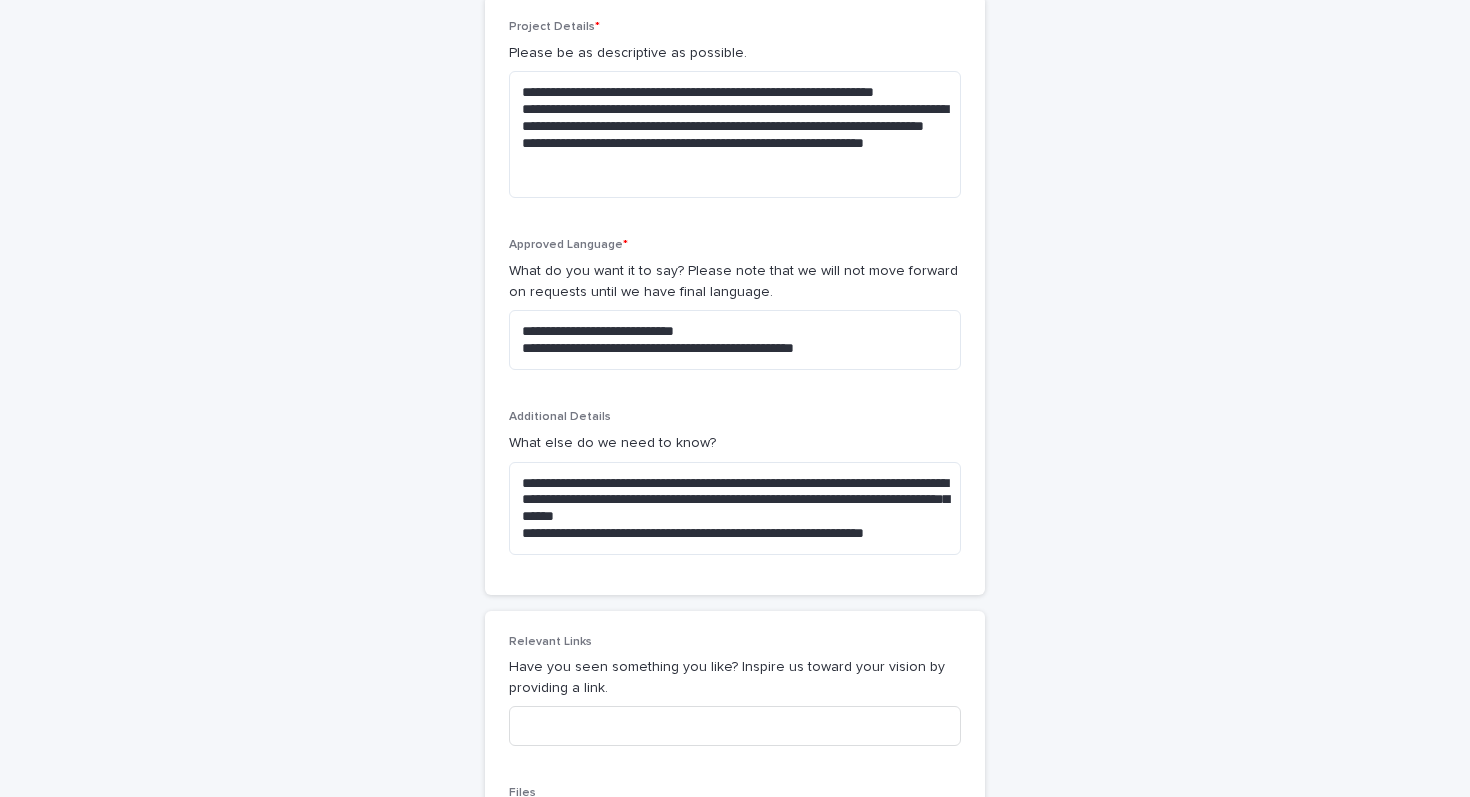 scroll, scrollTop: 1655, scrollLeft: 0, axis: vertical 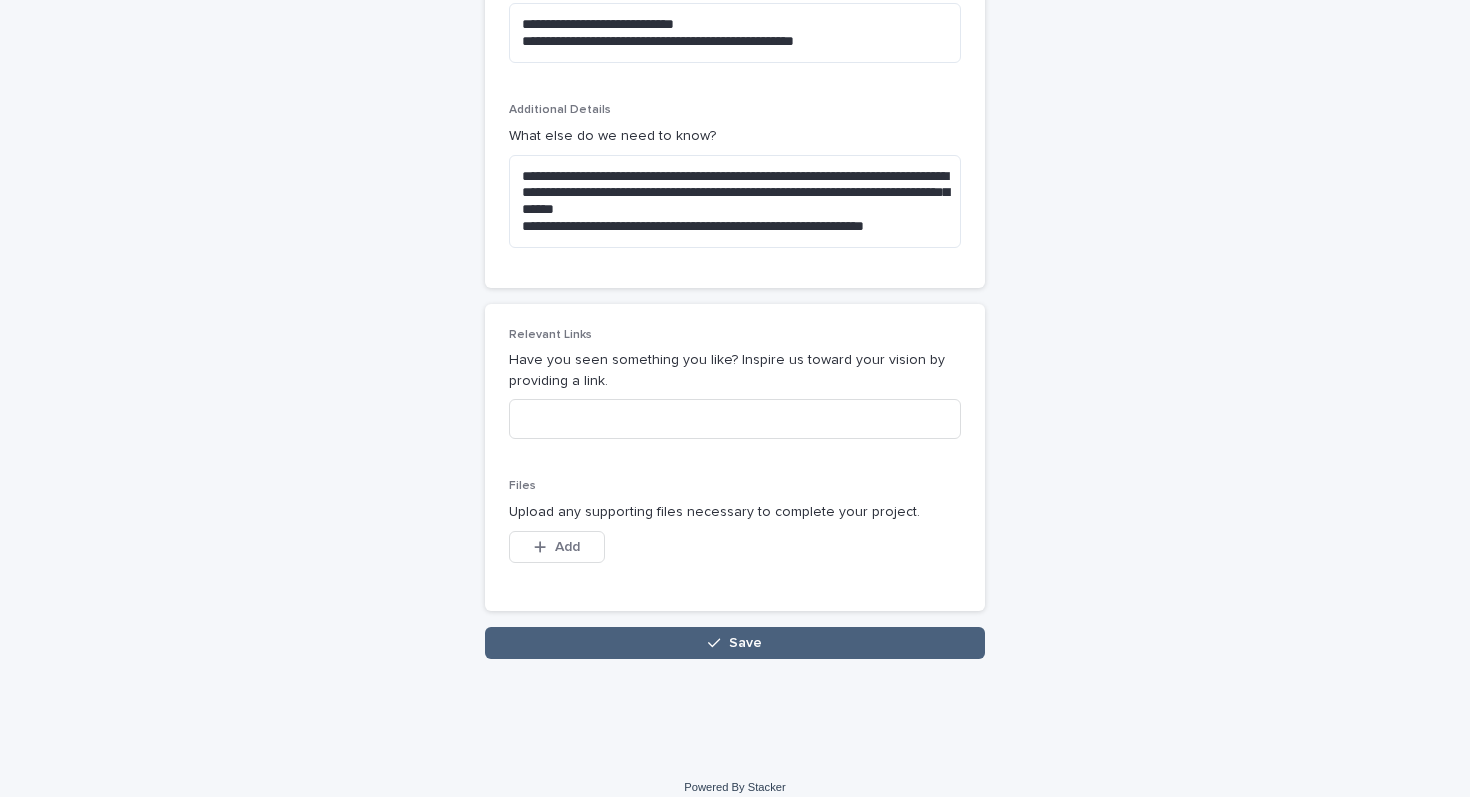click on "Save" at bounding box center [745, 643] 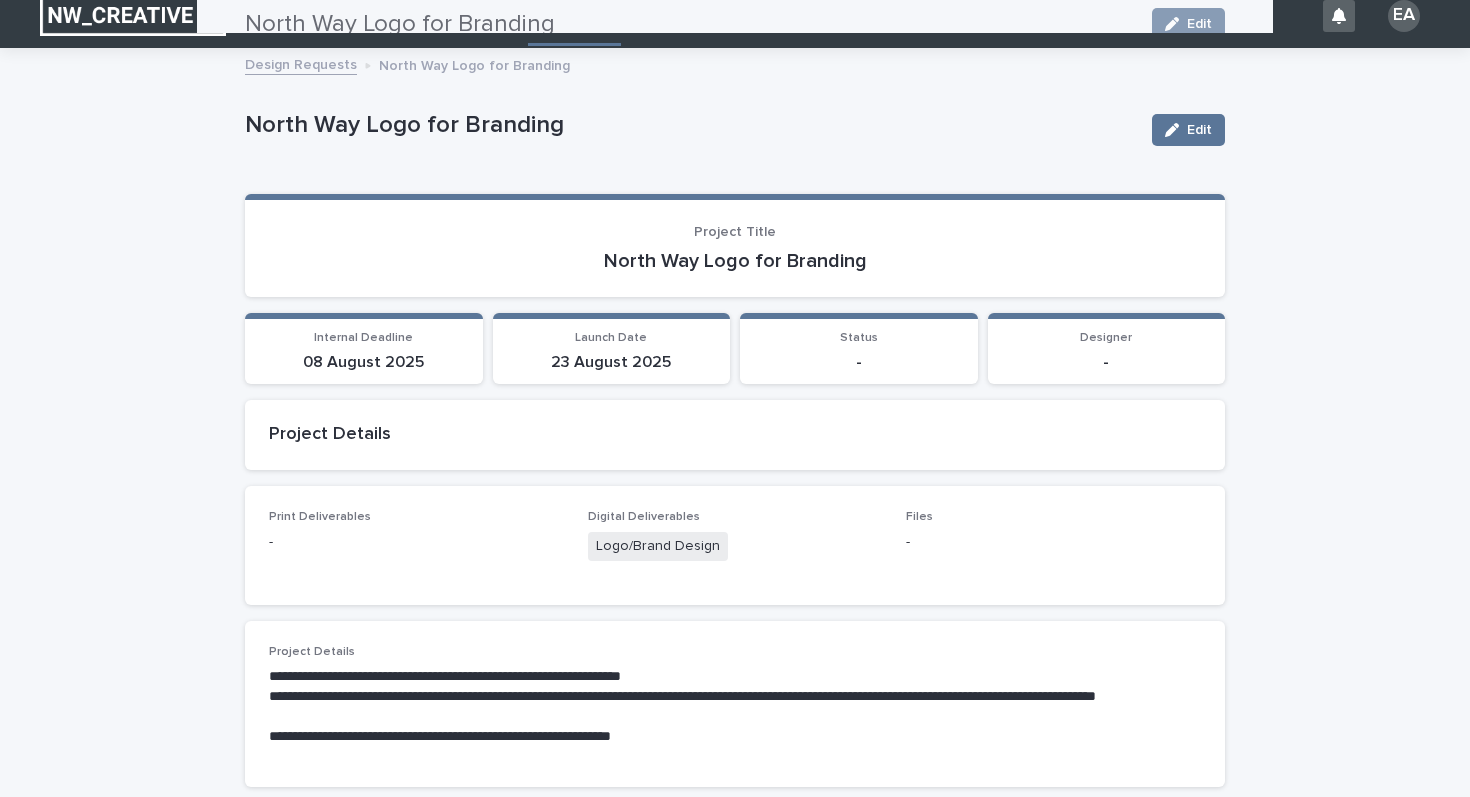 scroll, scrollTop: 0, scrollLeft: 0, axis: both 